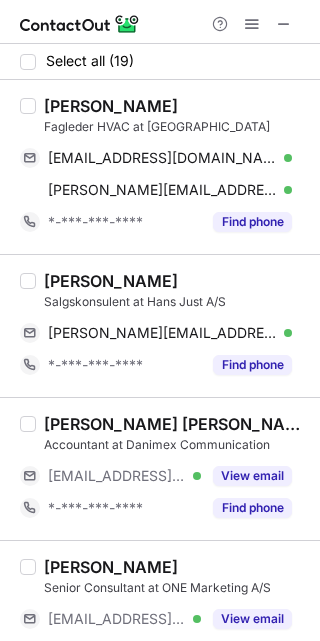scroll, scrollTop: 0, scrollLeft: 0, axis: both 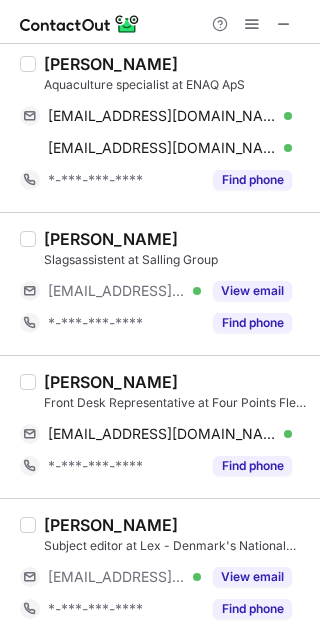 click on "[PERSON_NAME]" at bounding box center [176, 239] 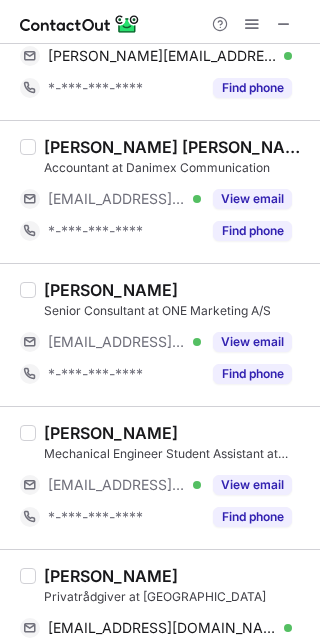 scroll, scrollTop: 0, scrollLeft: 0, axis: both 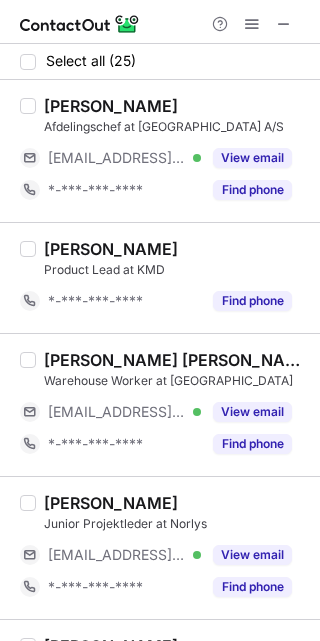 click on "[PERSON_NAME]" at bounding box center (176, 249) 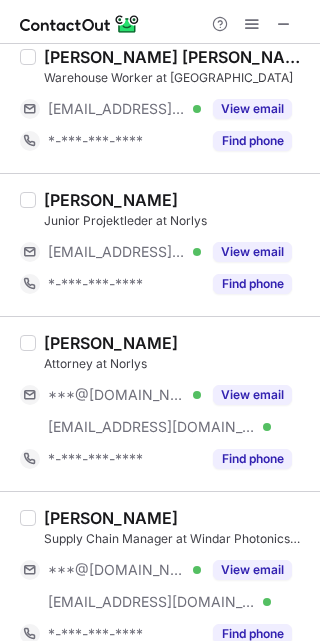scroll, scrollTop: 344, scrollLeft: 0, axis: vertical 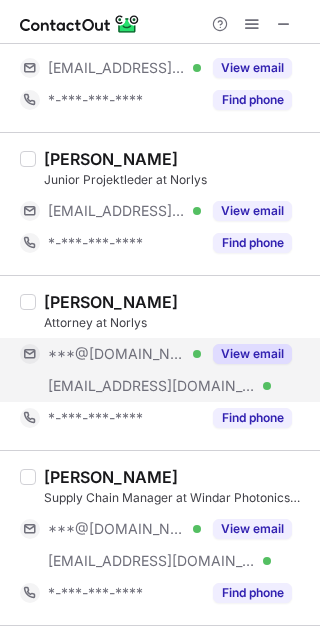 click on "View email" at bounding box center [252, 354] 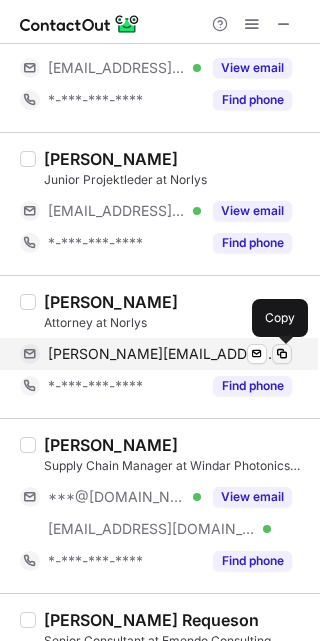 click at bounding box center (282, 354) 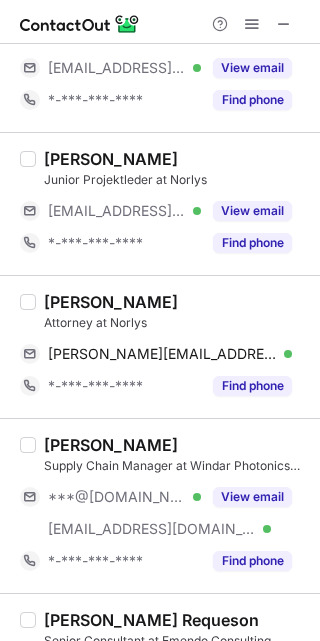 drag, startPoint x: 41, startPoint y: 289, endPoint x: 200, endPoint y: 302, distance: 159.53056 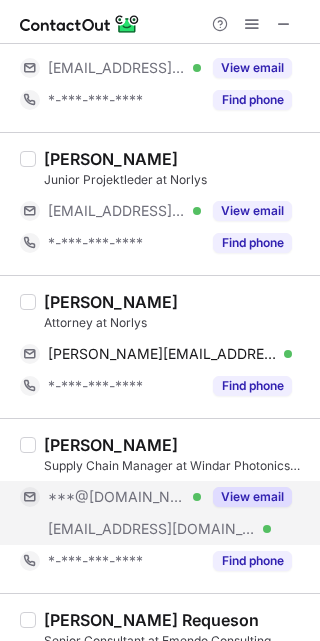click on "View email" at bounding box center [252, 497] 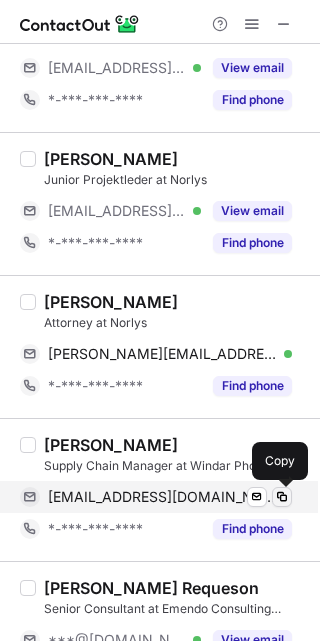 click at bounding box center [282, 497] 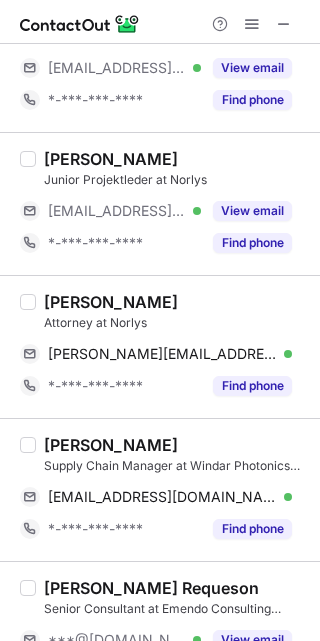drag, startPoint x: 40, startPoint y: 442, endPoint x: 231, endPoint y: 438, distance: 191.04189 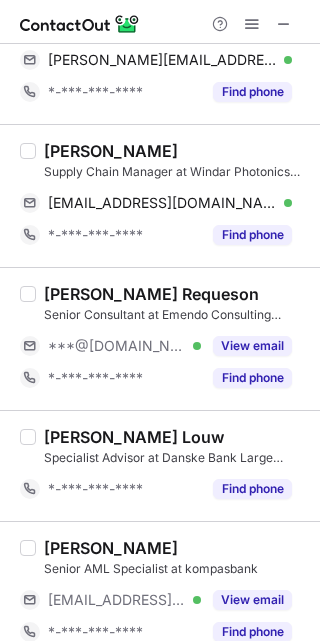 scroll, scrollTop: 651, scrollLeft: 0, axis: vertical 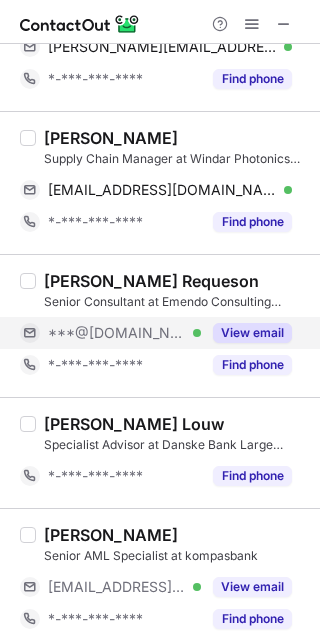 click on "View email" at bounding box center (252, 333) 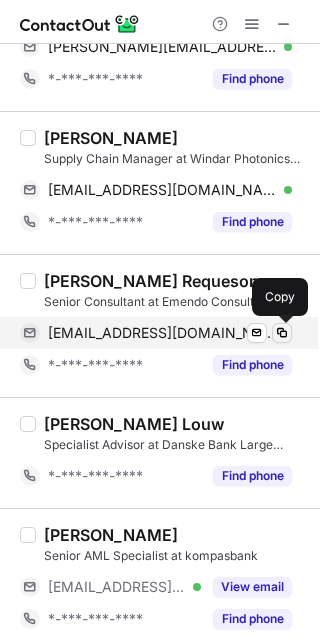 click at bounding box center (282, 333) 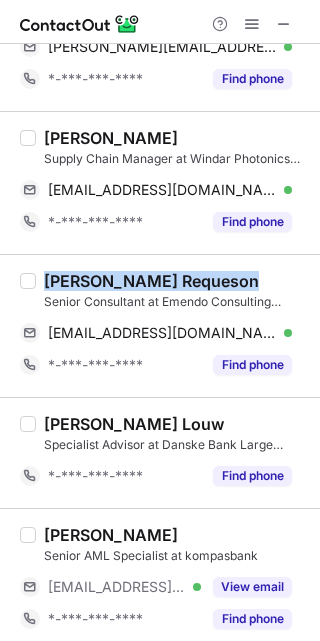 drag, startPoint x: 40, startPoint y: 273, endPoint x: 269, endPoint y: 286, distance: 229.3687 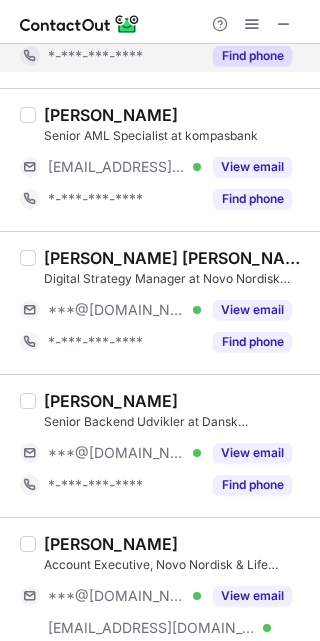 scroll, scrollTop: 1074, scrollLeft: 0, axis: vertical 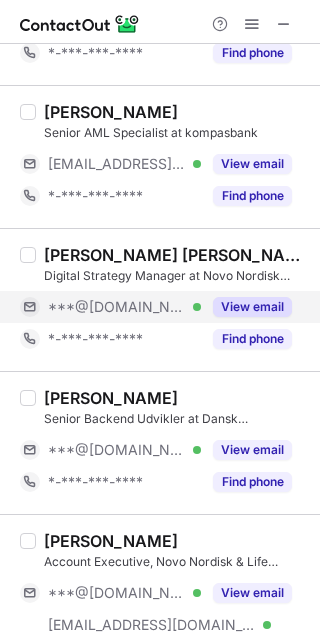 click on "View email" at bounding box center [252, 307] 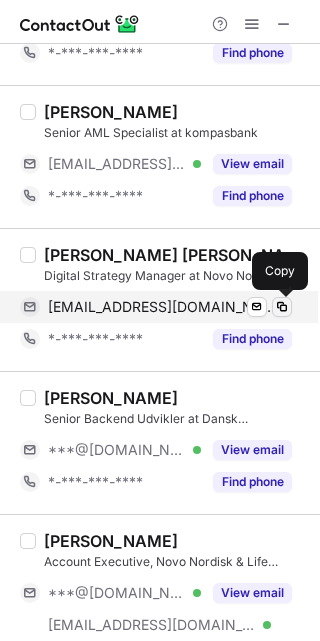 click at bounding box center [282, 307] 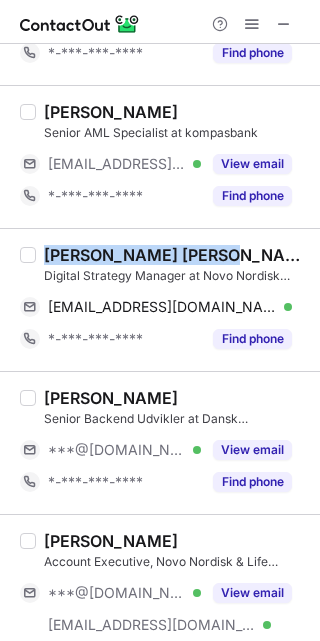 drag, startPoint x: 40, startPoint y: 250, endPoint x: 243, endPoint y: 248, distance: 203.00986 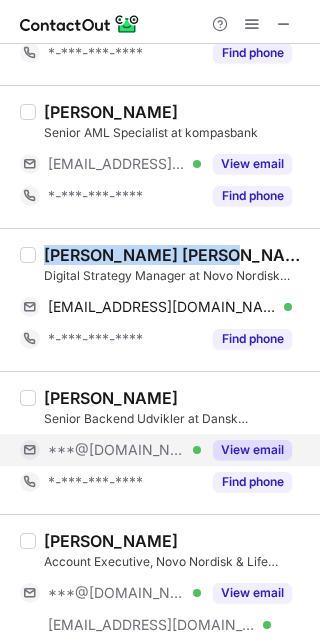 click on "View email" at bounding box center (252, 450) 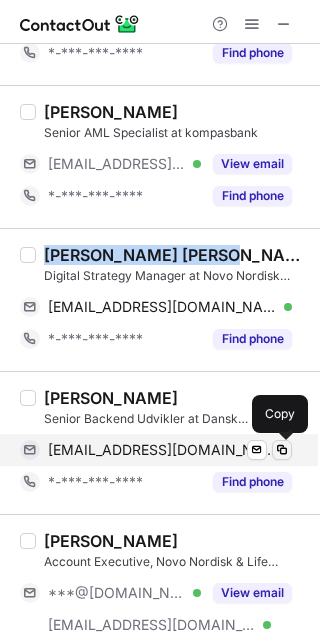 click at bounding box center (282, 450) 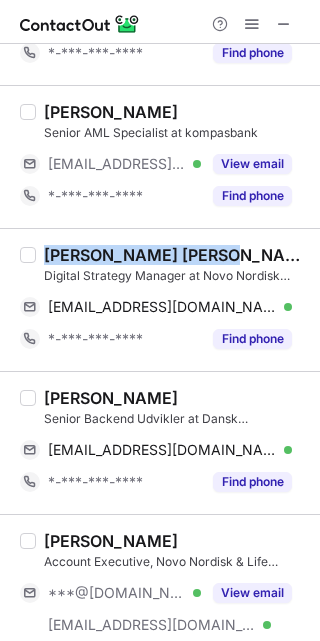 drag, startPoint x: 41, startPoint y: 391, endPoint x: 253, endPoint y: 399, distance: 212.1509 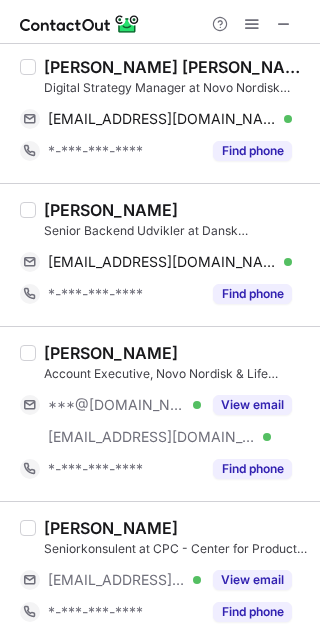 scroll, scrollTop: 1263, scrollLeft: 0, axis: vertical 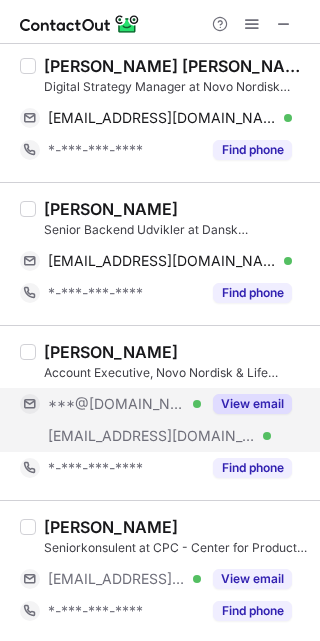 click on "View email" at bounding box center [252, 404] 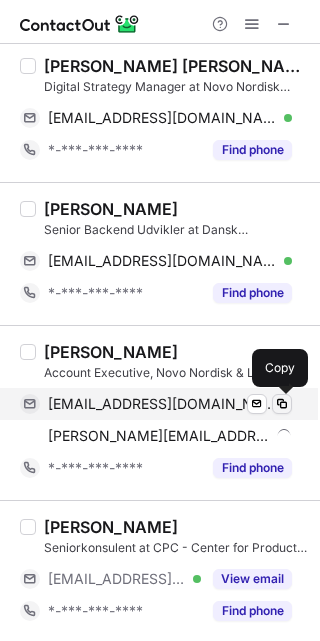 click at bounding box center (282, 404) 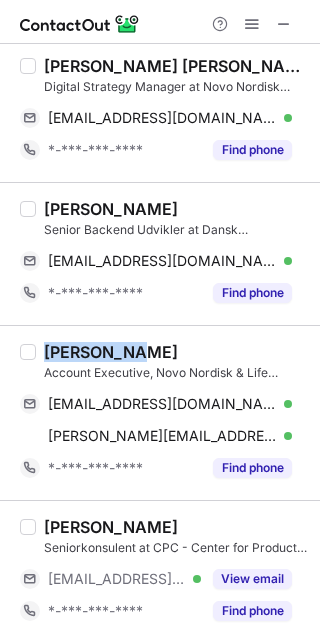 drag, startPoint x: 40, startPoint y: 343, endPoint x: 157, endPoint y: 342, distance: 117.00427 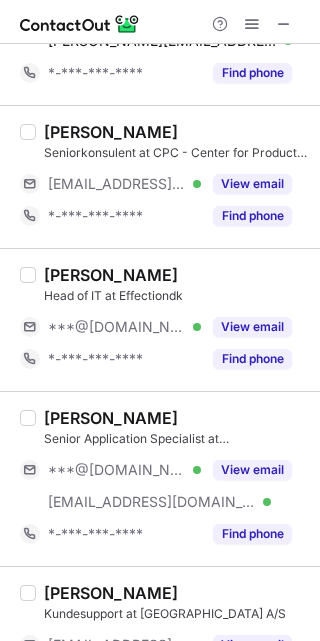 scroll, scrollTop: 1713, scrollLeft: 0, axis: vertical 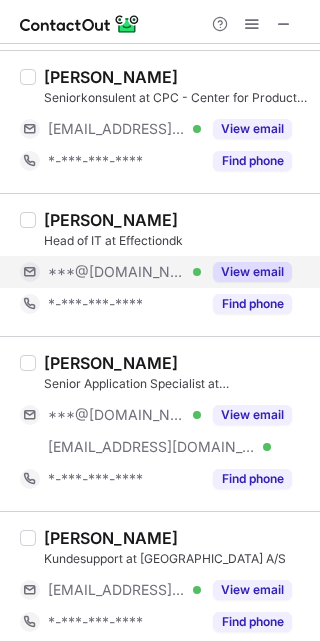 click on "View email" at bounding box center [252, 272] 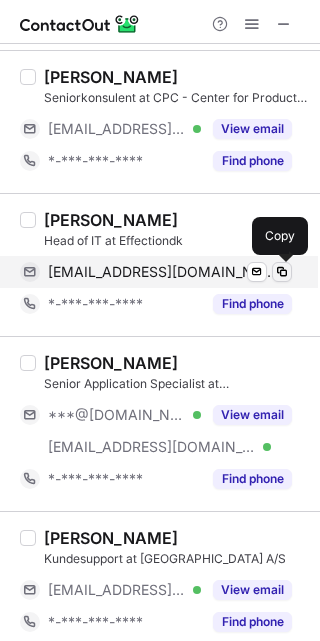 click at bounding box center (282, 272) 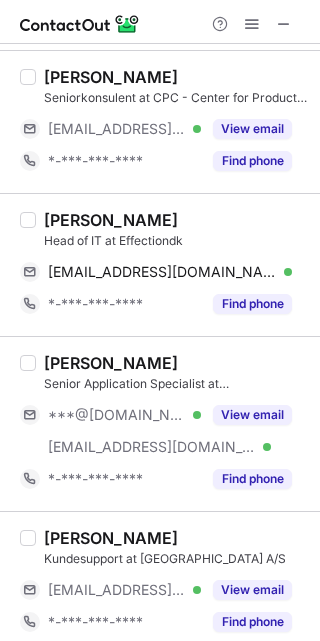 drag, startPoint x: 39, startPoint y: 211, endPoint x: 187, endPoint y: 211, distance: 148 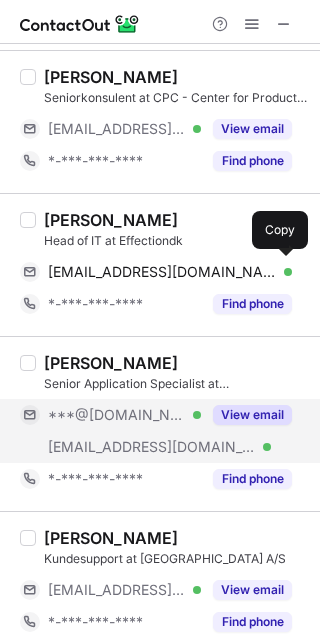 click on "View email" at bounding box center [252, 415] 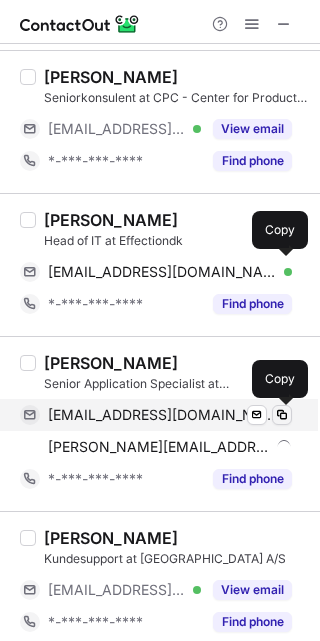 click at bounding box center [282, 415] 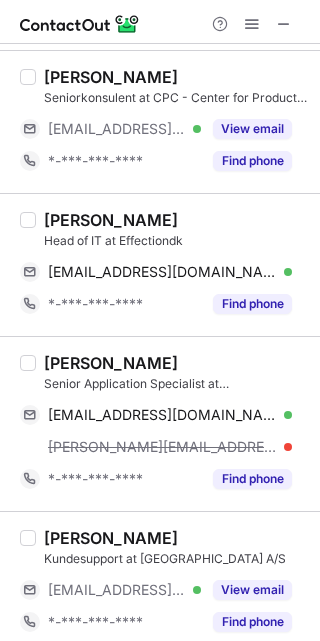 drag, startPoint x: 39, startPoint y: 355, endPoint x: 189, endPoint y: 356, distance: 150.00333 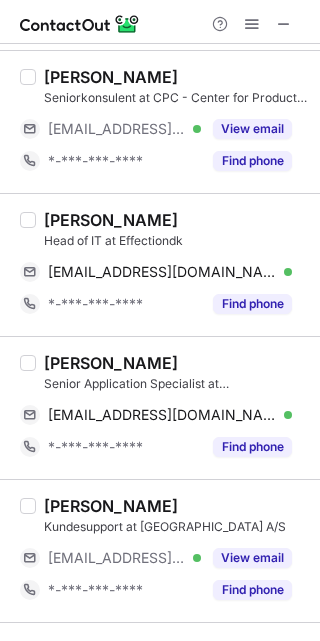click on "David Dyrehauge" at bounding box center [176, 506] 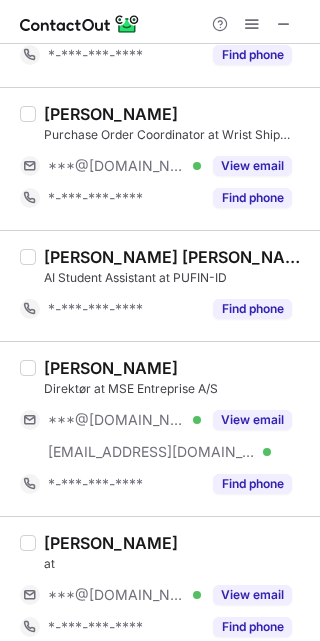 scroll, scrollTop: 2394, scrollLeft: 0, axis: vertical 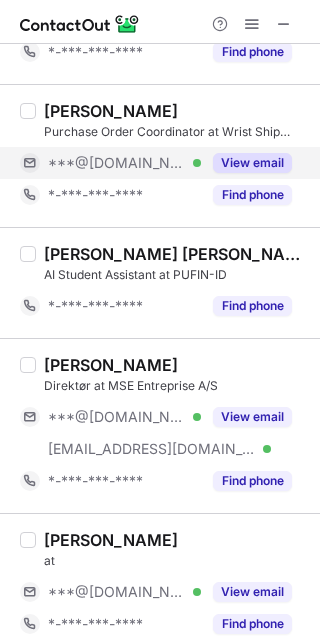 click on "View email" at bounding box center [252, 163] 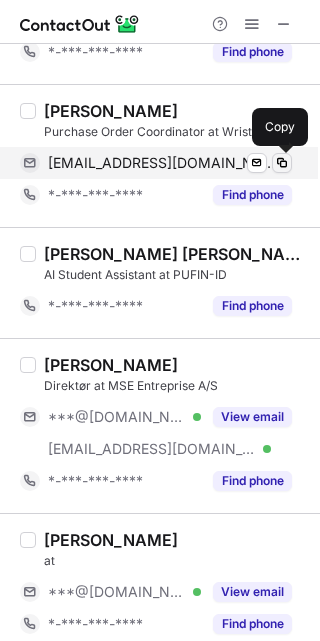 click at bounding box center [282, 163] 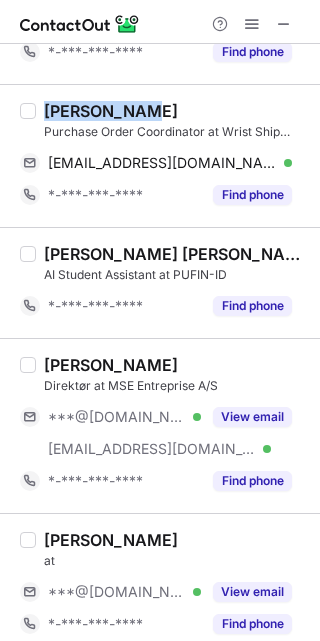 drag, startPoint x: 48, startPoint y: 111, endPoint x: 135, endPoint y: 112, distance: 87.005745 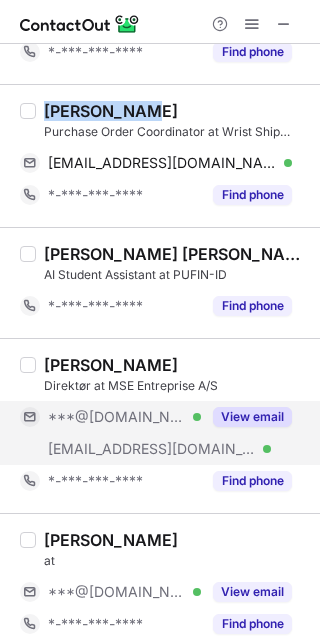 click on "View email" at bounding box center [252, 417] 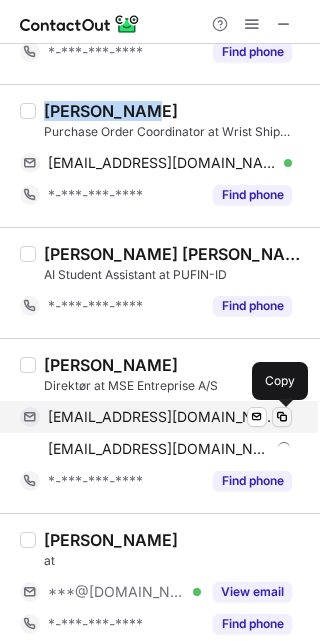 click at bounding box center [282, 417] 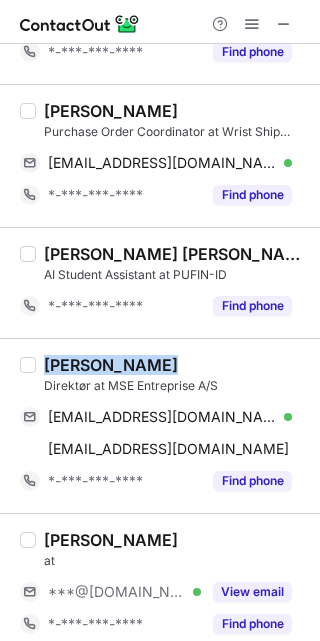 drag, startPoint x: 41, startPoint y: 355, endPoint x: 218, endPoint y: 352, distance: 177.02542 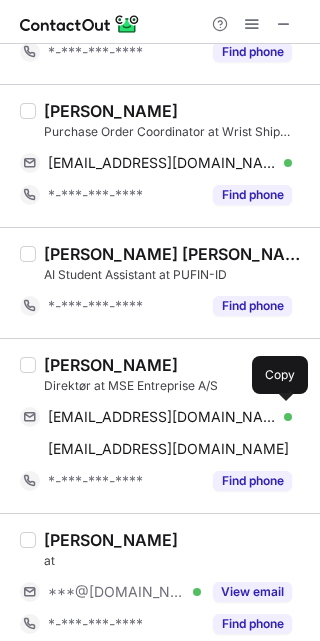 click on "David Armand" at bounding box center [176, 540] 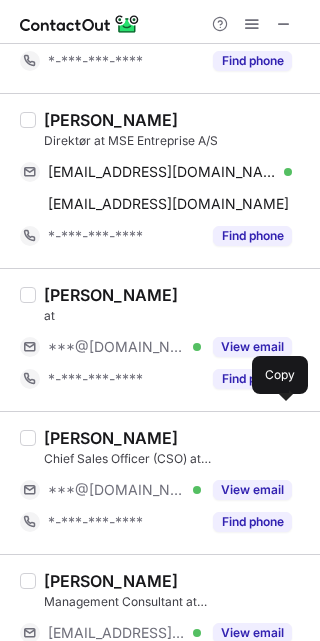 scroll, scrollTop: 2640, scrollLeft: 0, axis: vertical 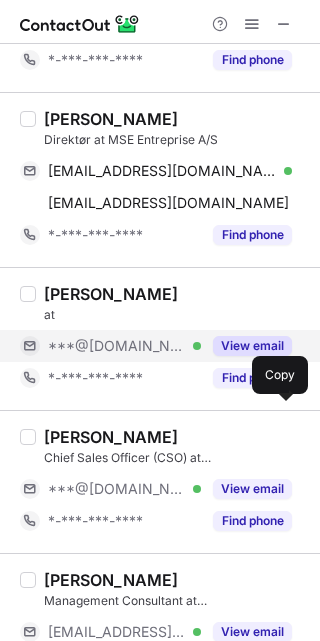 click on "View email" at bounding box center [252, 346] 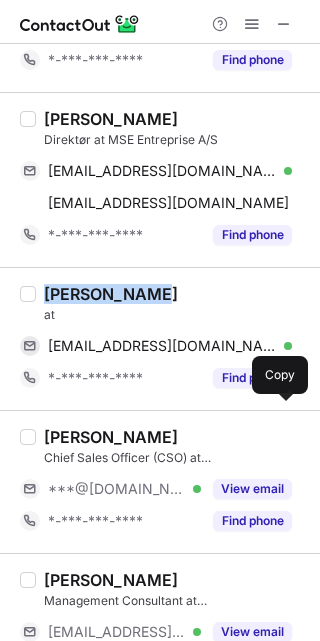 drag, startPoint x: 39, startPoint y: 285, endPoint x: 219, endPoint y: 282, distance: 180.025 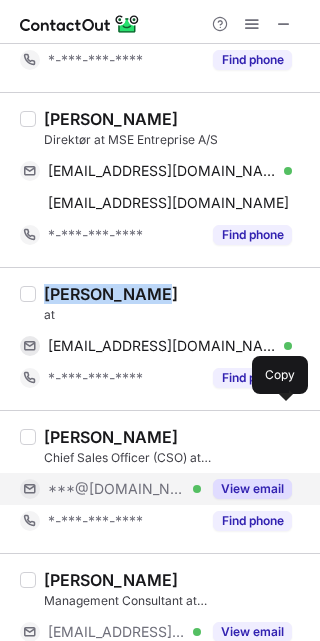click on "View email" at bounding box center (252, 489) 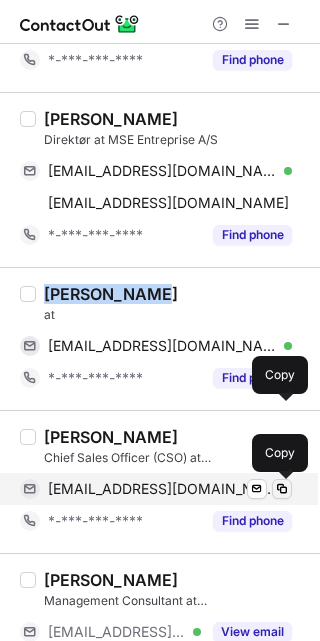 click at bounding box center (282, 489) 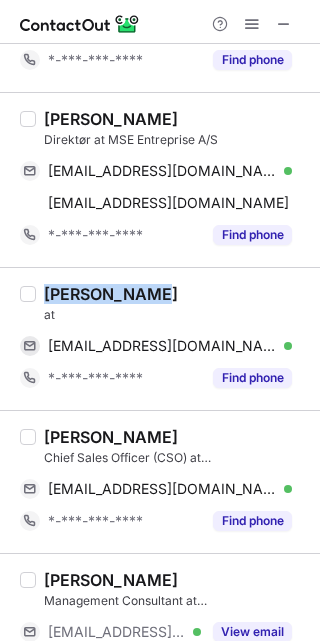 drag, startPoint x: 41, startPoint y: 430, endPoint x: 251, endPoint y: 430, distance: 210 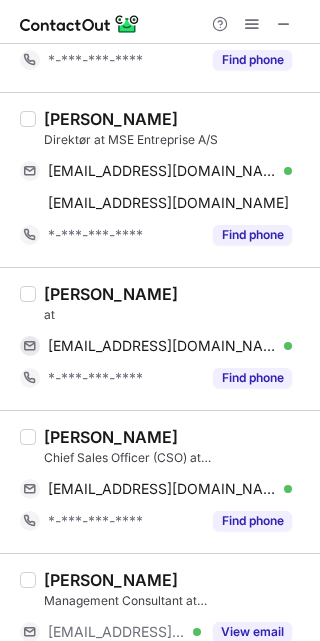 click on "David Isak Krivaa" at bounding box center (176, 580) 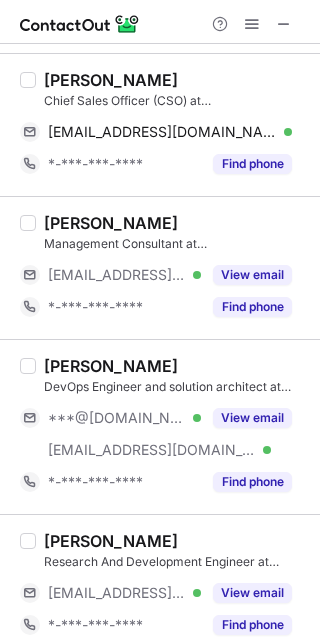 scroll, scrollTop: 3013, scrollLeft: 0, axis: vertical 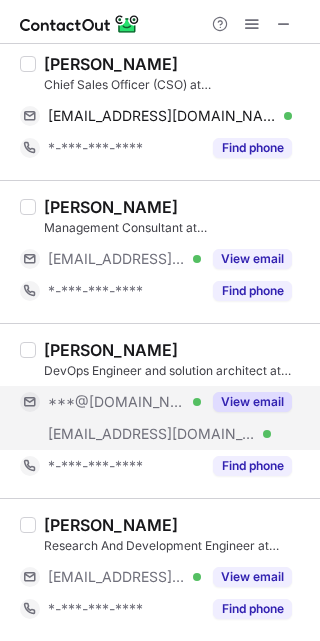 click on "View email" at bounding box center (252, 402) 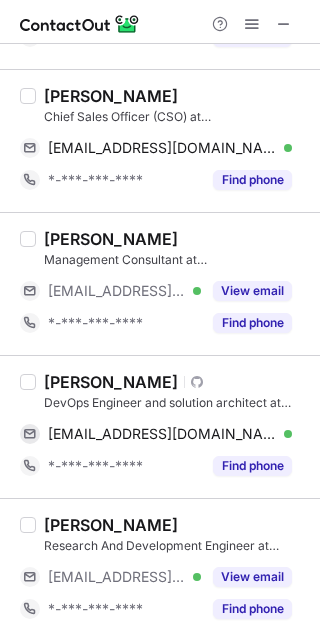 scroll, scrollTop: 2981, scrollLeft: 0, axis: vertical 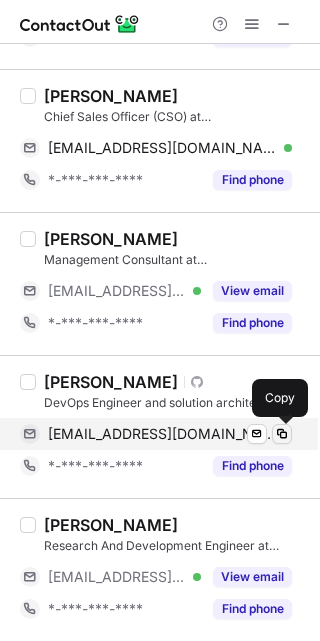 click at bounding box center (282, 434) 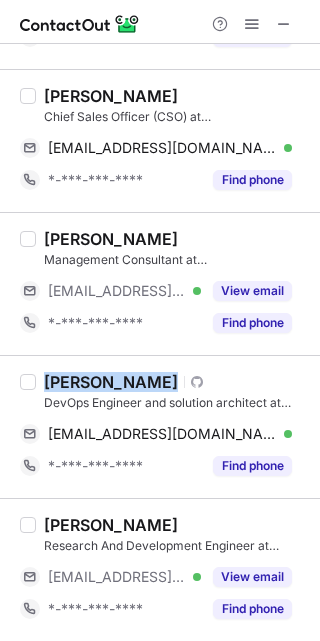 drag, startPoint x: 39, startPoint y: 375, endPoint x: 194, endPoint y: 385, distance: 155.32225 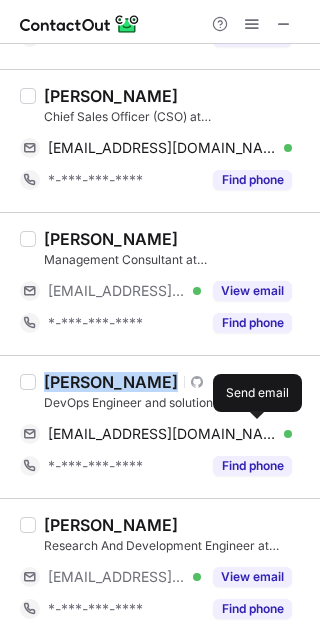click on "Sebastian David Kusio" at bounding box center (176, 525) 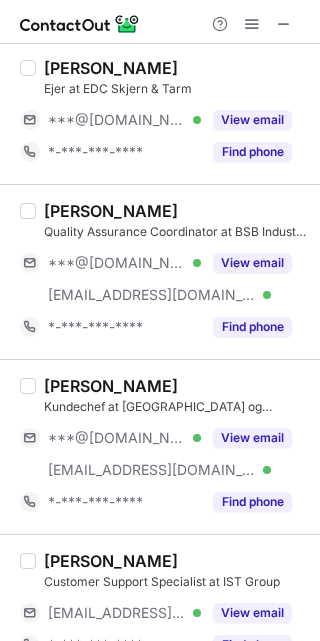 scroll, scrollTop: 0, scrollLeft: 0, axis: both 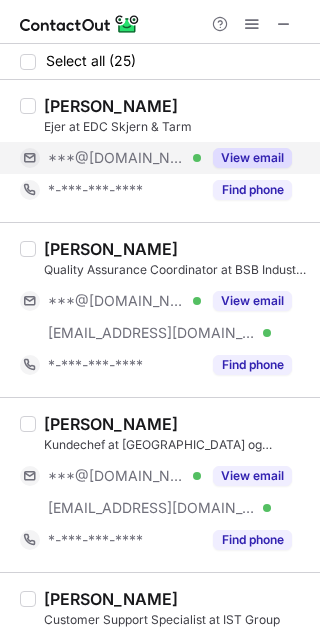 click on "View email" at bounding box center (252, 158) 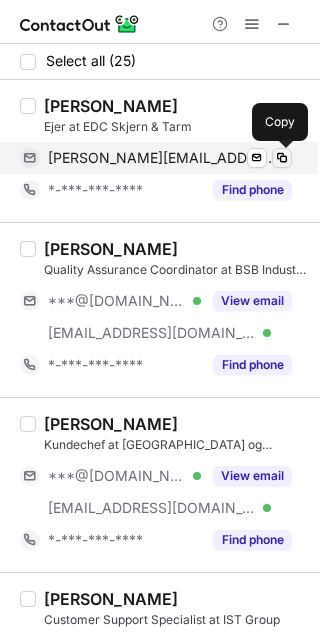 click at bounding box center (282, 158) 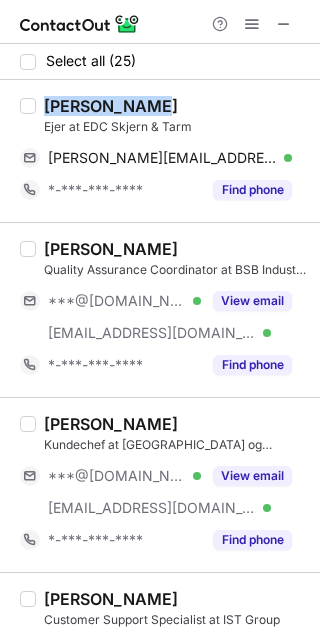 drag, startPoint x: 39, startPoint y: 102, endPoint x: 162, endPoint y: 102, distance: 123 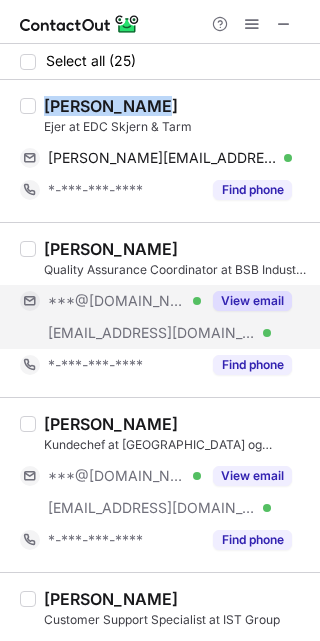 click on "View email" at bounding box center [252, 301] 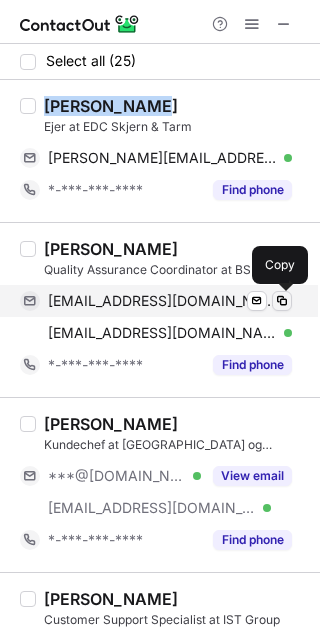 click at bounding box center (282, 301) 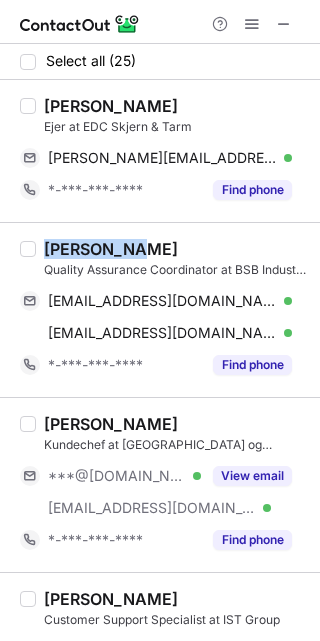 drag, startPoint x: 42, startPoint y: 245, endPoint x: 171, endPoint y: 249, distance: 129.062 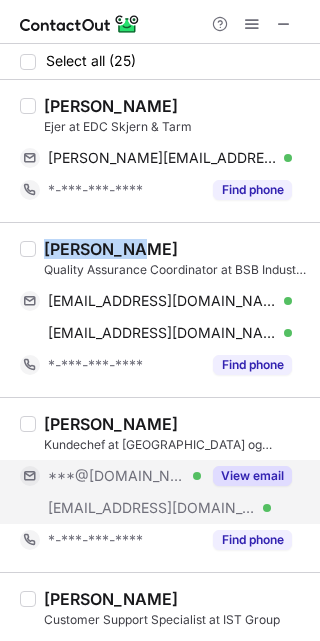 click on "View email" at bounding box center [252, 476] 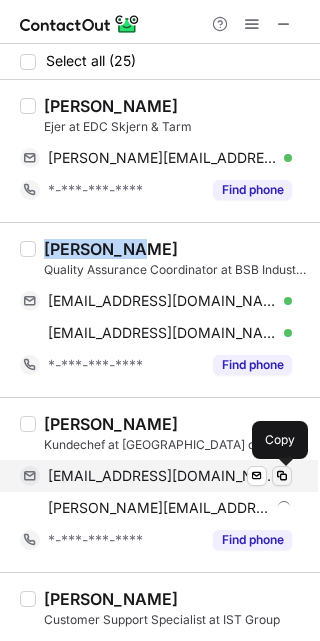 click at bounding box center [282, 476] 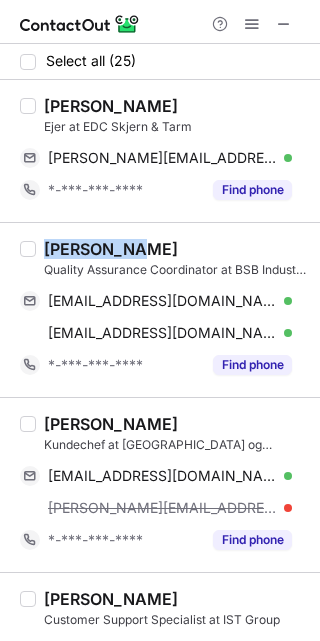 drag, startPoint x: 37, startPoint y: 417, endPoint x: 214, endPoint y: 426, distance: 177.22867 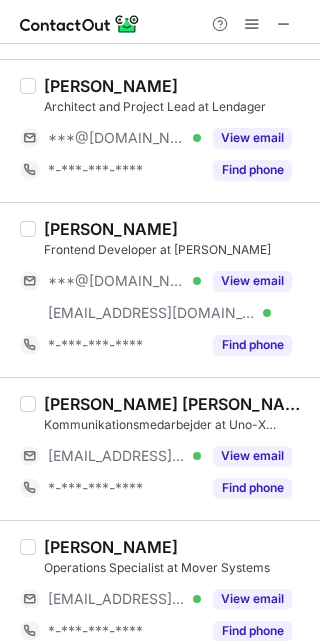scroll, scrollTop: 626, scrollLeft: 0, axis: vertical 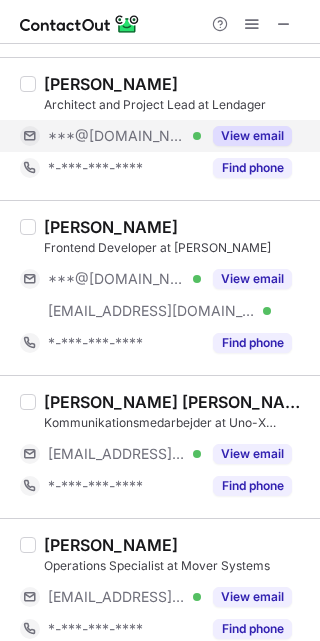 click on "View email" at bounding box center [252, 136] 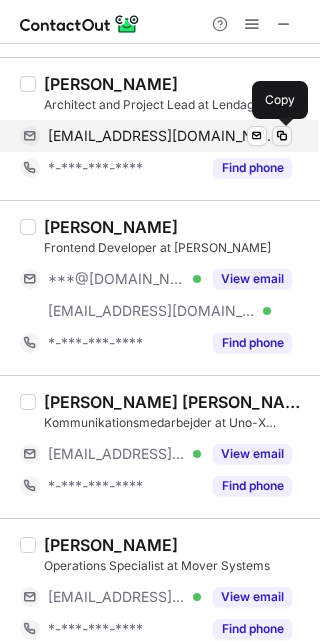 click at bounding box center [282, 136] 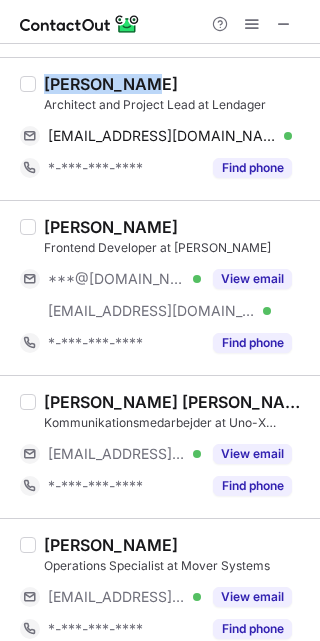 drag, startPoint x: 42, startPoint y: 80, endPoint x: 211, endPoint y: 64, distance: 169.7557 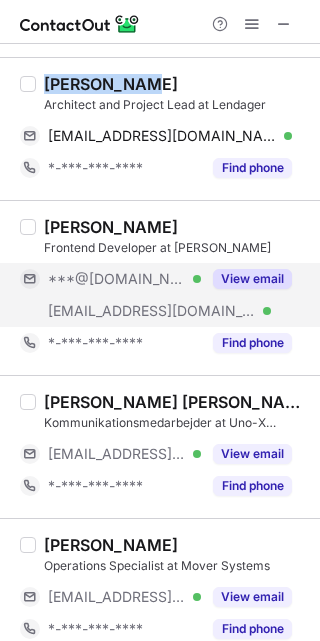 click on "View email" at bounding box center (252, 279) 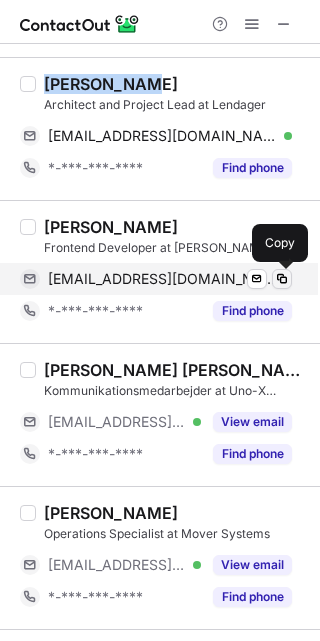 click at bounding box center [282, 279] 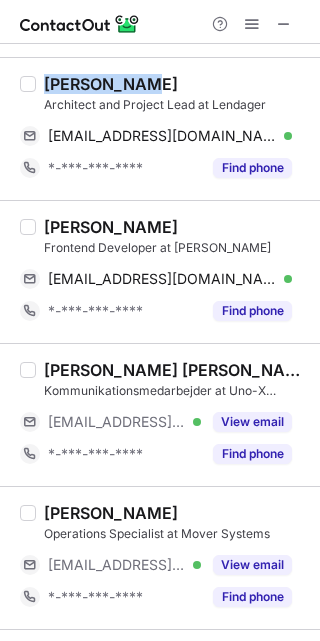 drag, startPoint x: 40, startPoint y: 222, endPoint x: 207, endPoint y: 217, distance: 167.07483 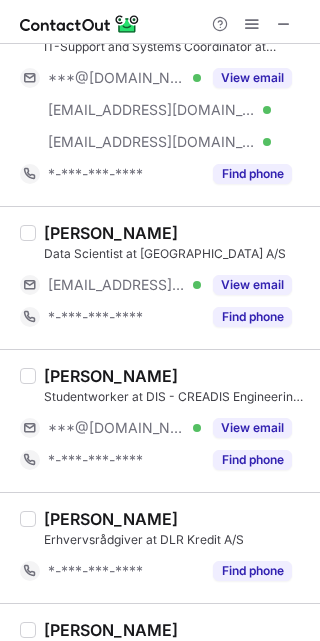 scroll, scrollTop: 2231, scrollLeft: 0, axis: vertical 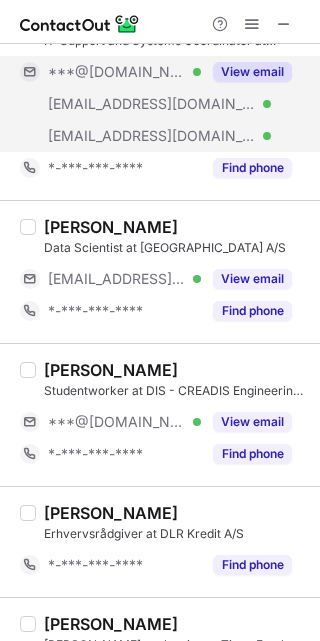 click on "View email" at bounding box center [252, 72] 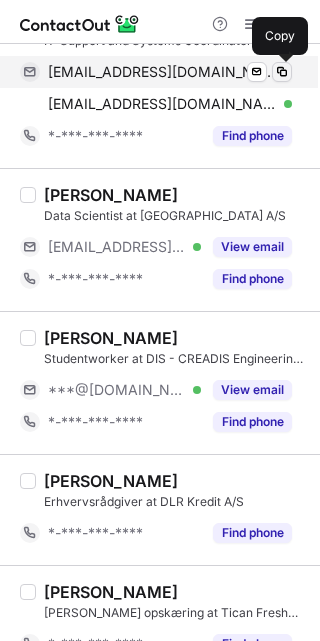 click at bounding box center [282, 72] 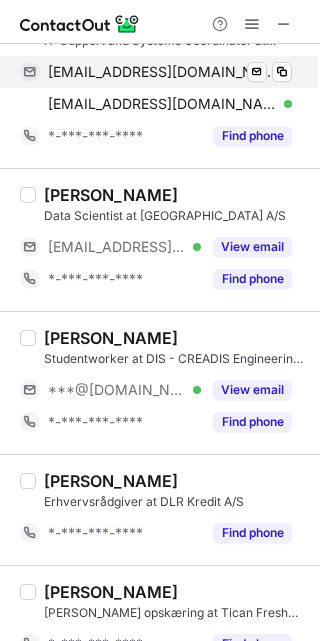 scroll, scrollTop: 2223, scrollLeft: 0, axis: vertical 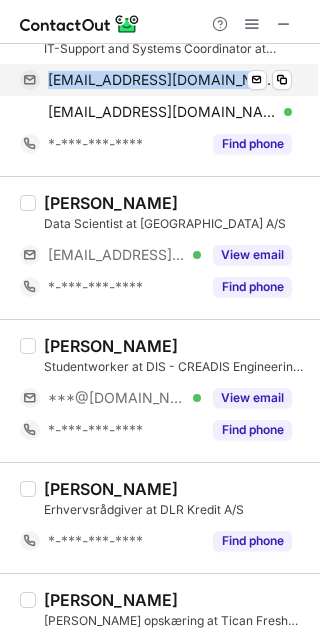 drag, startPoint x: 43, startPoint y: 58, endPoint x: 242, endPoint y: 79, distance: 200.10497 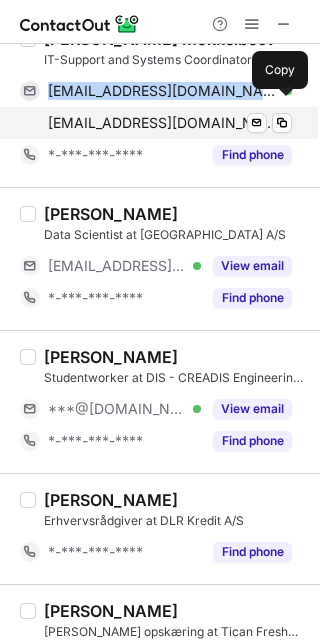 scroll, scrollTop: 2194, scrollLeft: 0, axis: vertical 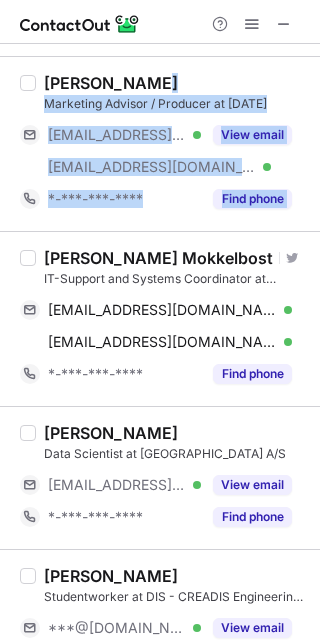 drag, startPoint x: 42, startPoint y: 48, endPoint x: 295, endPoint y: 60, distance: 253.28442 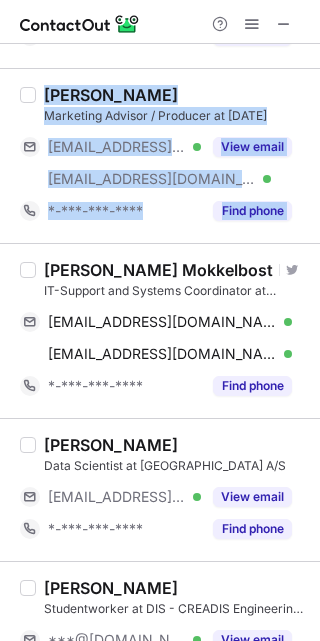 click on "David Rovsing Mokkelbost Visit Twitter profile IT-Support and Systems Coordinator at Exodraft Group davidrovsing@gmail.com Verified Send email Copy email@davidrovsing.dk Verified Send email Copy *-***-***-**** Find phone" at bounding box center [160, 330] 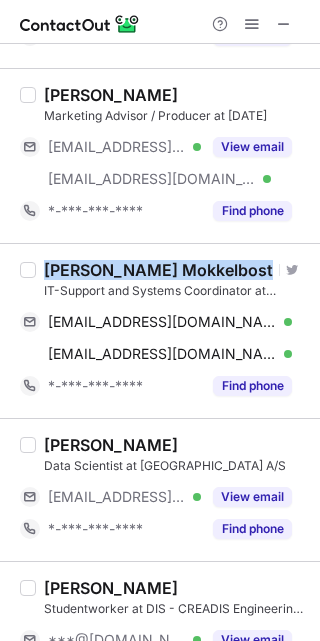 drag, startPoint x: 41, startPoint y: 267, endPoint x: 299, endPoint y: 266, distance: 258.00195 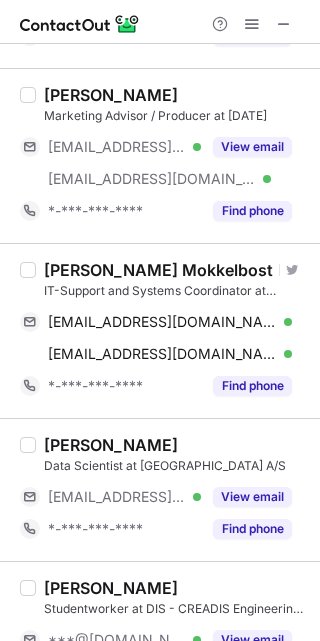 click on "David Capion" at bounding box center [176, 588] 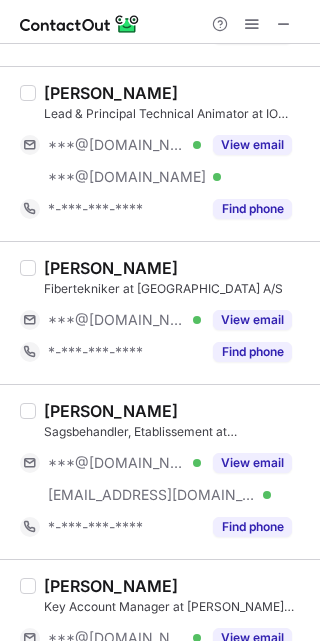 scroll, scrollTop: 2844, scrollLeft: 0, axis: vertical 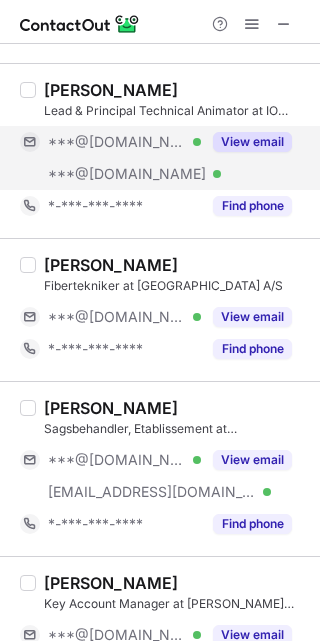 click on "View email" at bounding box center (252, 142) 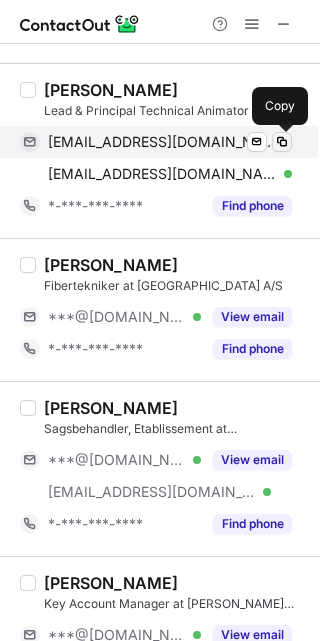 click at bounding box center (282, 142) 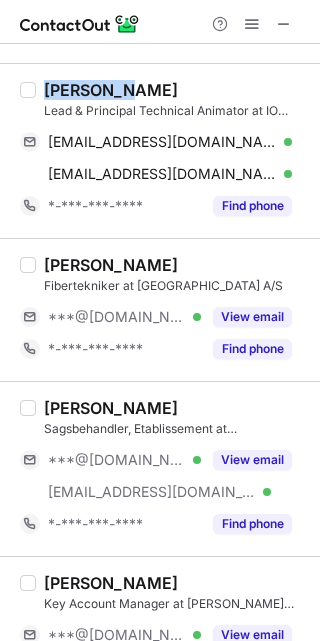 drag, startPoint x: 41, startPoint y: 83, endPoint x: 209, endPoint y: 84, distance: 168.00298 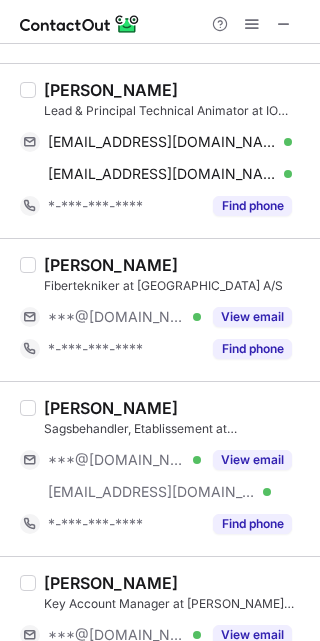 click on "David Rasmussen Key Account Manager at Bauer Media Audio – Danmark ***@hotmail.com Verified ***@bauermedia.dk Verified View email *-***-***-**** Find phone" at bounding box center [160, 643] 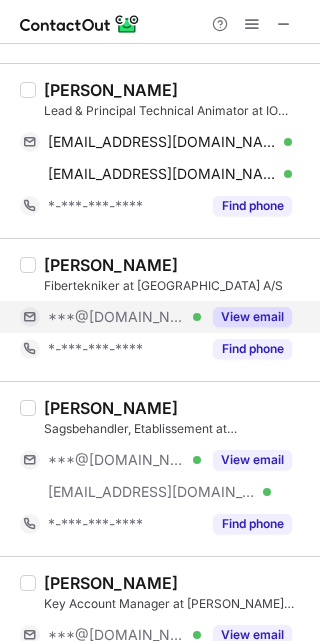 click on "View email" at bounding box center (252, 317) 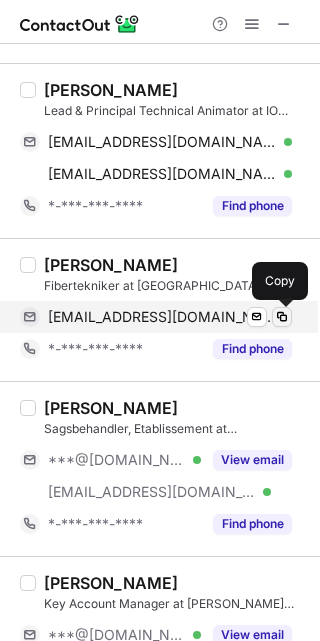 click at bounding box center (282, 317) 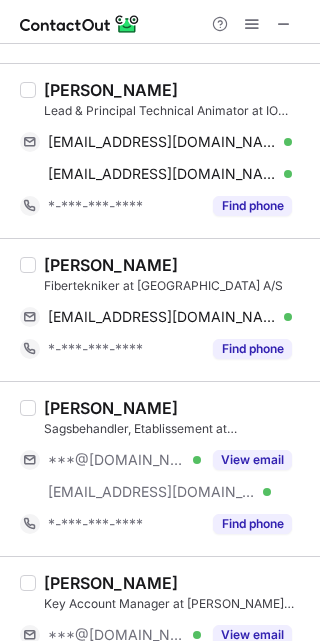 drag, startPoint x: 44, startPoint y: 254, endPoint x: 203, endPoint y: 259, distance: 159.0786 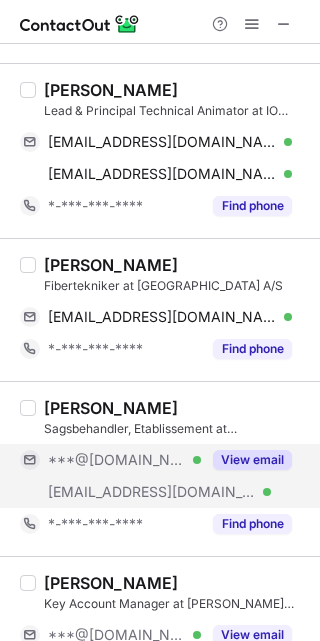 click on "View email" at bounding box center [252, 460] 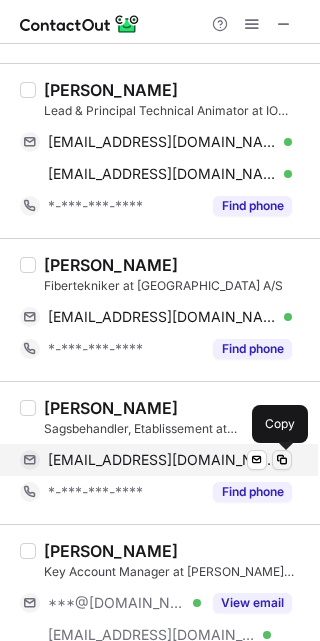 click at bounding box center [282, 460] 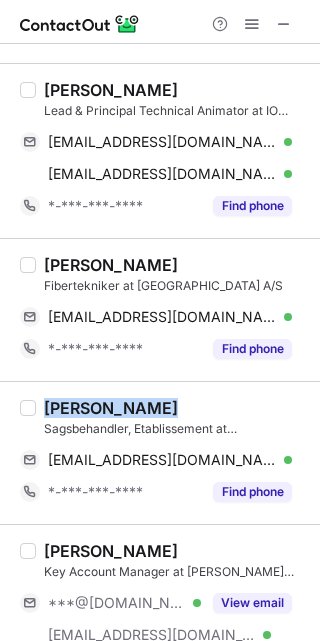 drag, startPoint x: 42, startPoint y: 400, endPoint x: 165, endPoint y: 401, distance: 123.00407 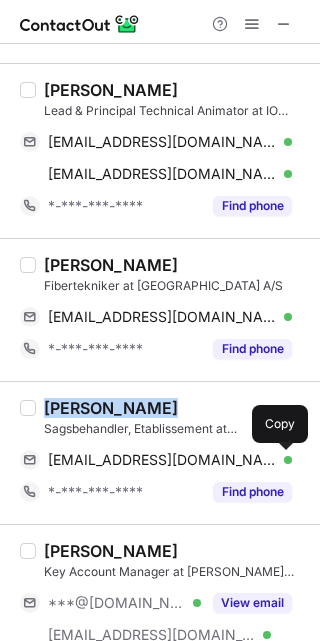 click on "David Rasmussen" at bounding box center (176, 551) 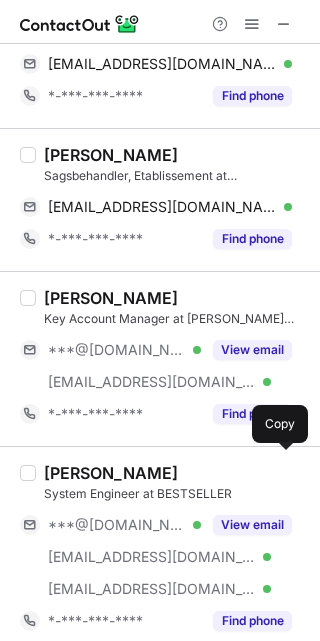 scroll, scrollTop: 3109, scrollLeft: 0, axis: vertical 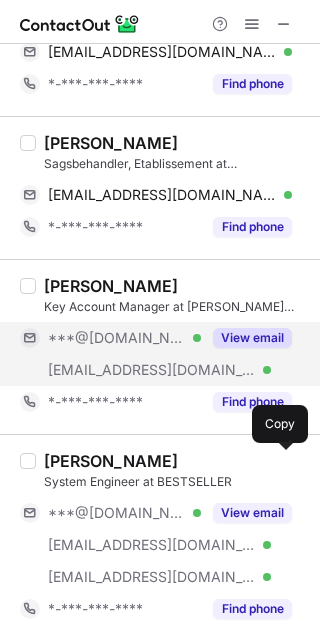 click on "View email" at bounding box center (252, 338) 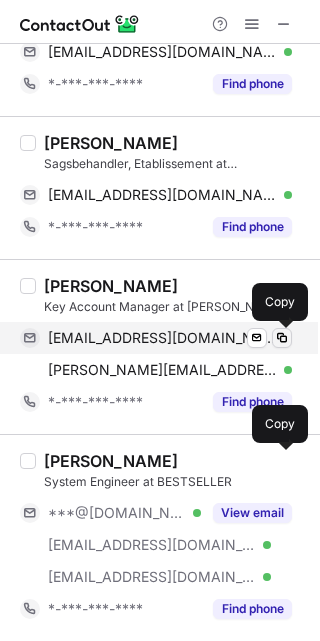 click at bounding box center [282, 338] 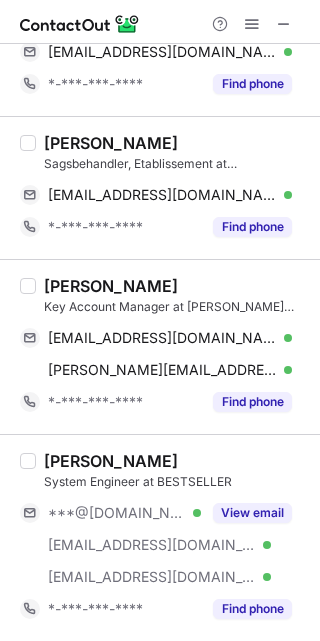 drag, startPoint x: 42, startPoint y: 277, endPoint x: 185, endPoint y: 286, distance: 143.28294 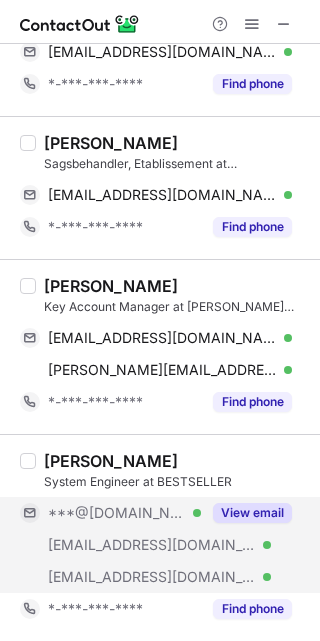 click on "View email" at bounding box center (252, 513) 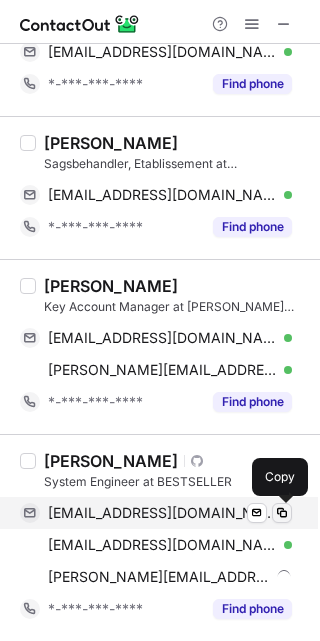 click at bounding box center [282, 513] 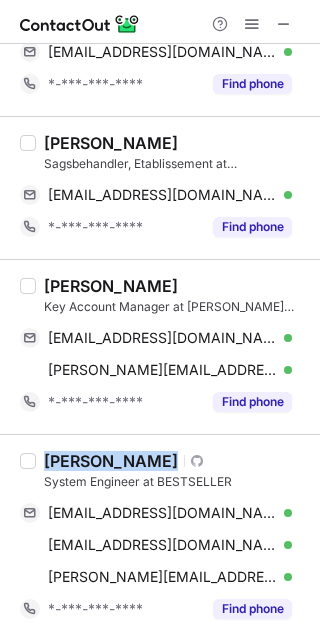 drag, startPoint x: 39, startPoint y: 450, endPoint x: 182, endPoint y: 453, distance: 143.03146 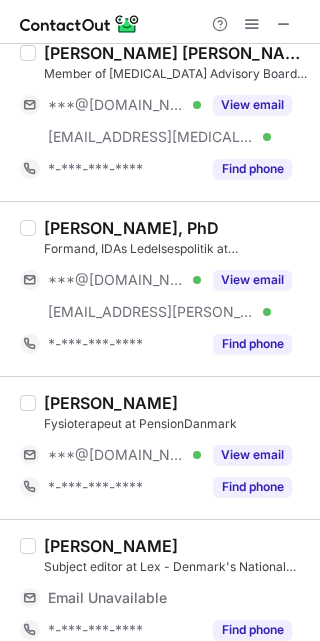 scroll, scrollTop: 0, scrollLeft: 0, axis: both 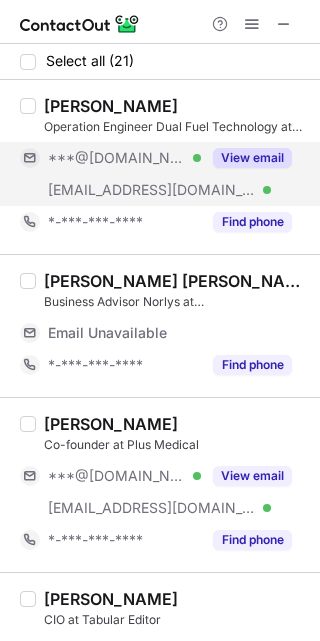 click on "View email" at bounding box center (252, 158) 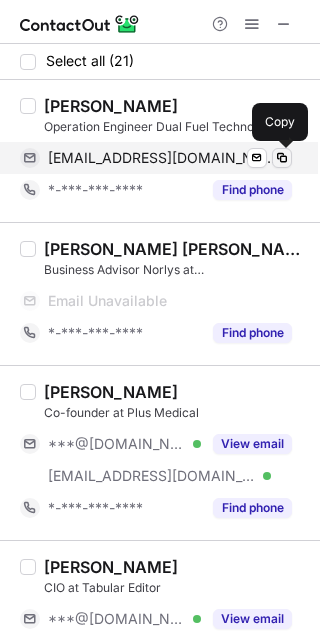 click at bounding box center [282, 158] 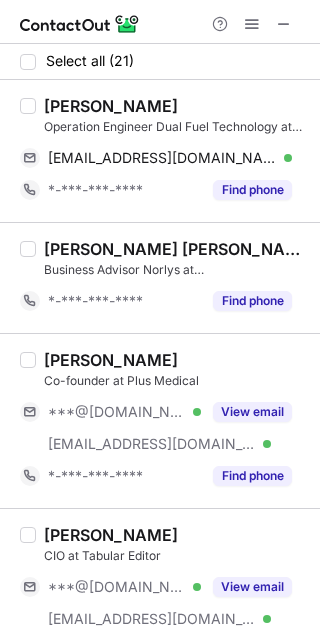 drag, startPoint x: 39, startPoint y: 98, endPoint x: 243, endPoint y: 100, distance: 204.0098 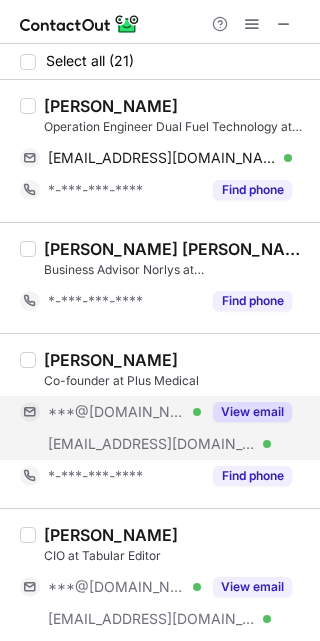 click on "View email" at bounding box center [252, 412] 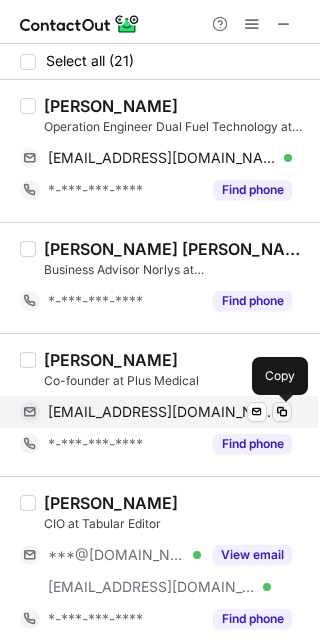 click at bounding box center (282, 412) 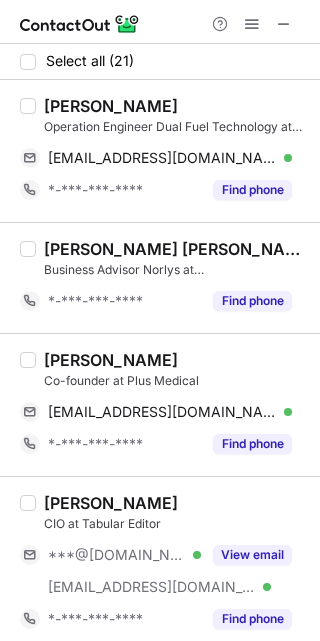 drag, startPoint x: 42, startPoint y: 352, endPoint x: 197, endPoint y: 350, distance: 155.01291 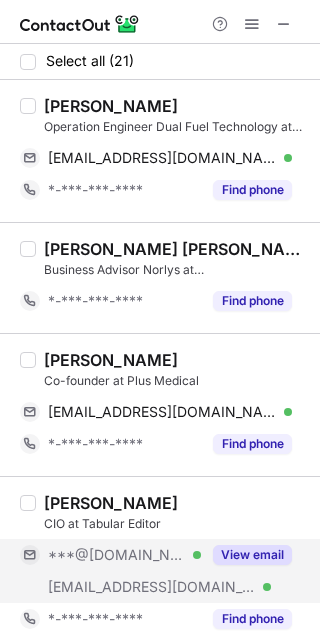 click on "View email" at bounding box center [252, 555] 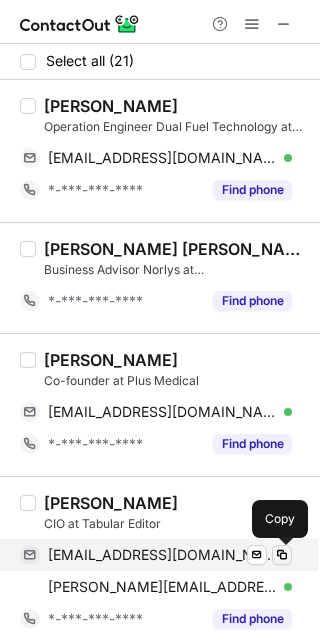 click at bounding box center (282, 555) 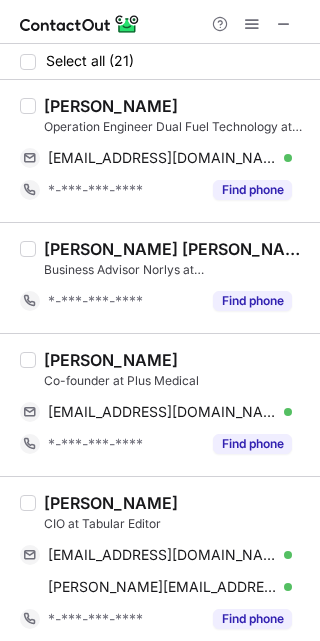 drag, startPoint x: 38, startPoint y: 498, endPoint x: 194, endPoint y: 499, distance: 156.0032 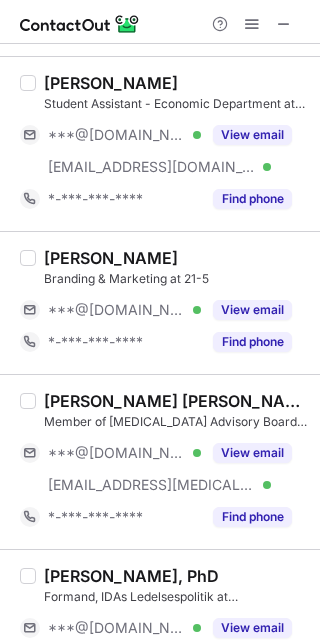 scroll, scrollTop: 1520, scrollLeft: 0, axis: vertical 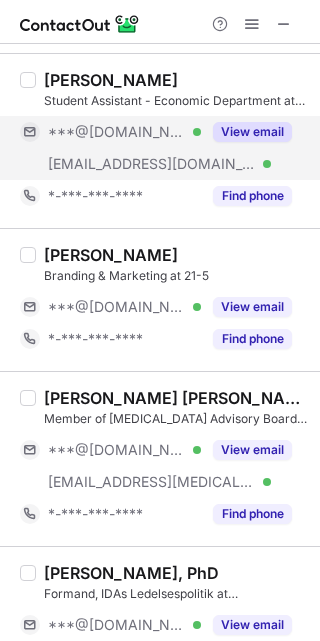 click on "View email" at bounding box center (252, 132) 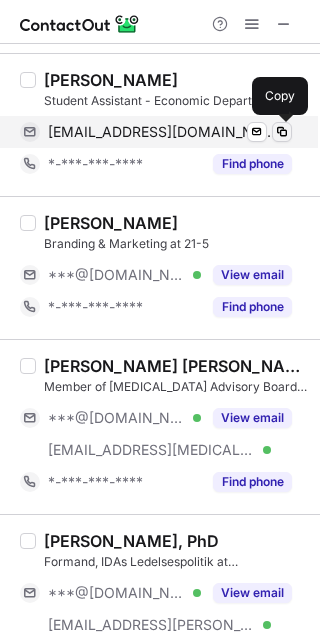 click at bounding box center [282, 132] 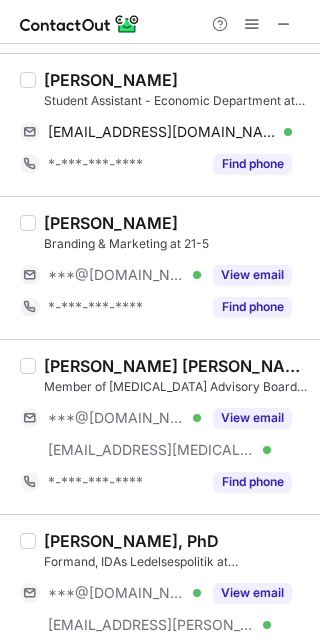 drag, startPoint x: 37, startPoint y: 66, endPoint x: 222, endPoint y: 74, distance: 185.1729 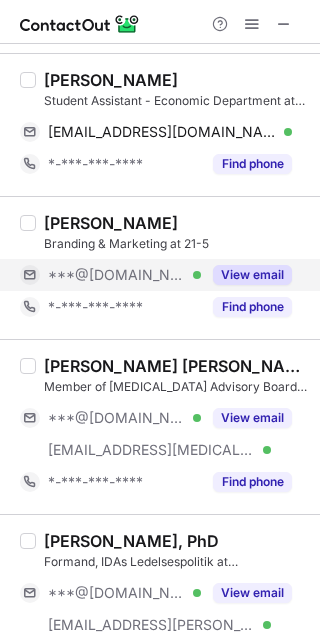 click on "View email" at bounding box center [252, 275] 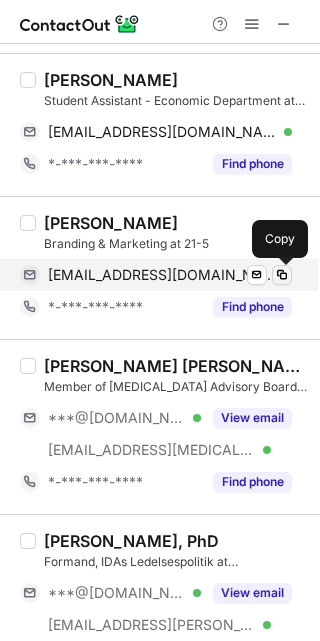 click at bounding box center (282, 275) 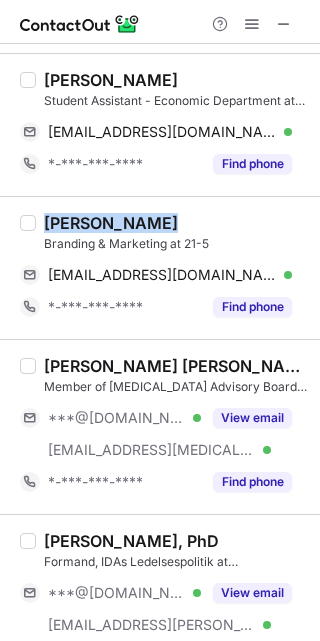 drag, startPoint x: 45, startPoint y: 219, endPoint x: 168, endPoint y: 219, distance: 123 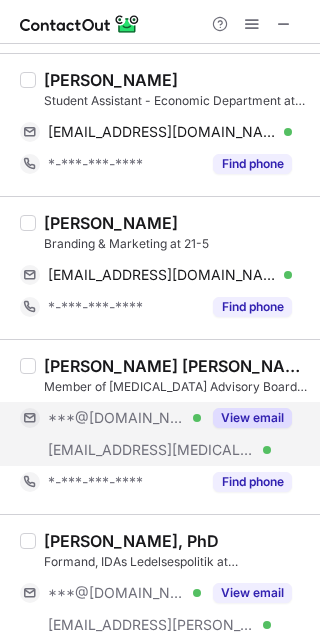 click on "View email" at bounding box center [246, 418] 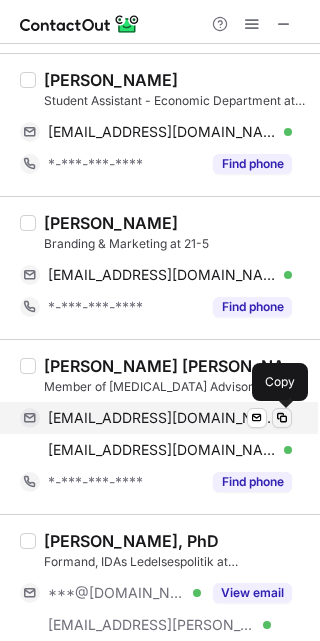click at bounding box center [282, 418] 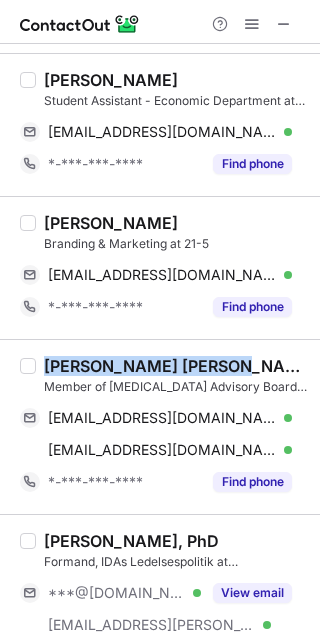 drag, startPoint x: 41, startPoint y: 356, endPoint x: 223, endPoint y: 348, distance: 182.17574 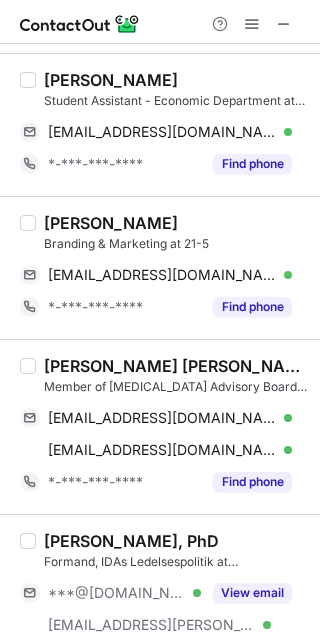 click on "David Hansen, PhD" at bounding box center (176, 541) 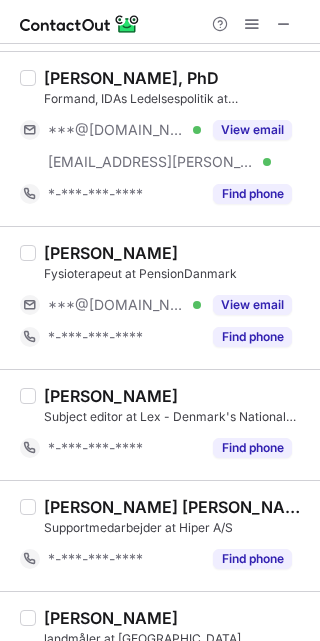 scroll, scrollTop: 1985, scrollLeft: 0, axis: vertical 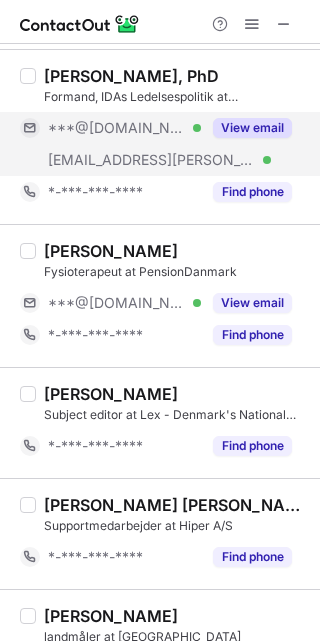click on "View email" at bounding box center (252, 128) 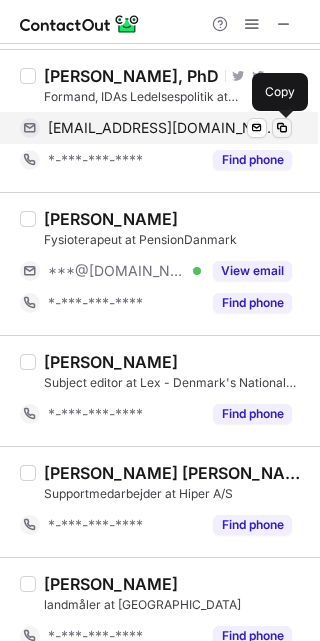 click at bounding box center [282, 128] 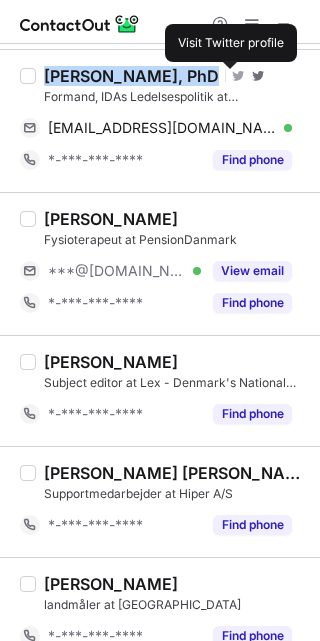 drag, startPoint x: 40, startPoint y: 69, endPoint x: 231, endPoint y: 78, distance: 191.21193 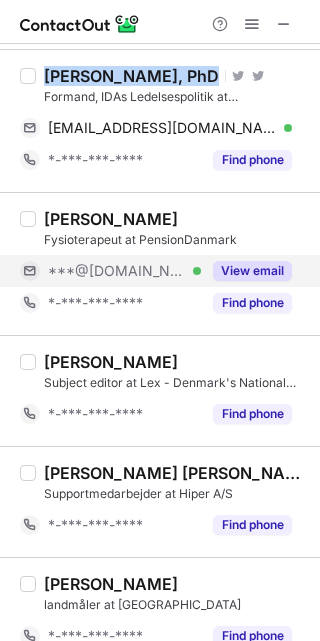click on "View email" at bounding box center [252, 271] 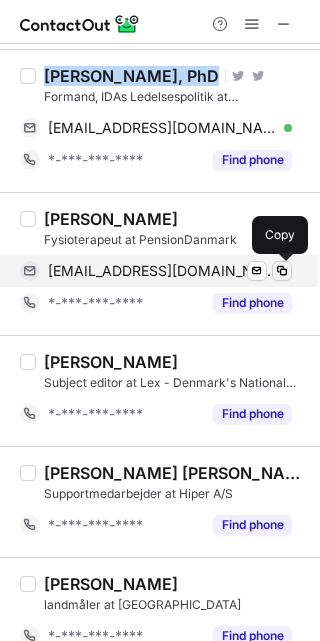 click at bounding box center (282, 271) 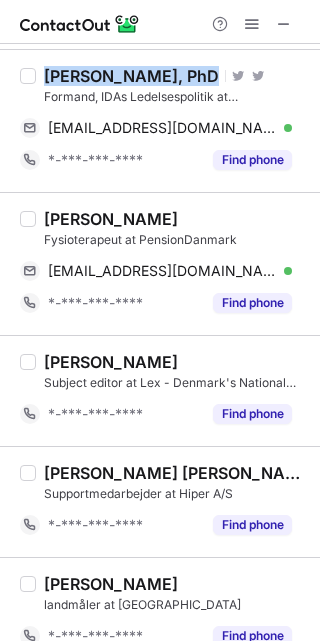 drag, startPoint x: 43, startPoint y: 211, endPoint x: 192, endPoint y: 218, distance: 149.16434 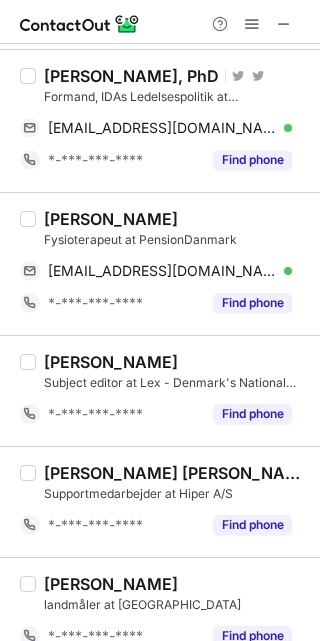 click on "Jakob David Termansen" at bounding box center [176, 473] 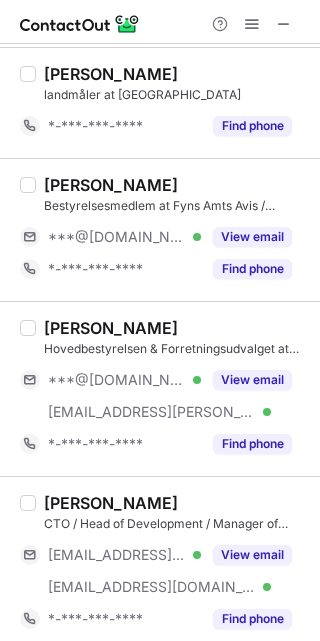 scroll, scrollTop: 2505, scrollLeft: 0, axis: vertical 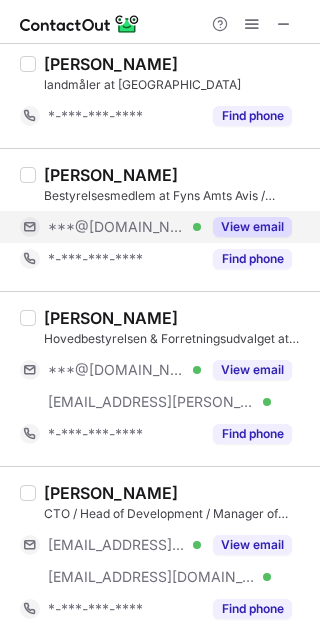 click on "View email" at bounding box center [252, 227] 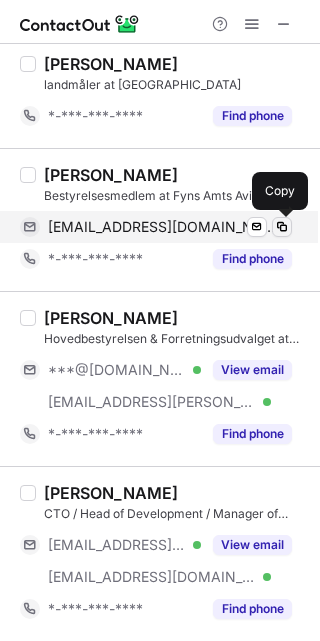 click at bounding box center [282, 227] 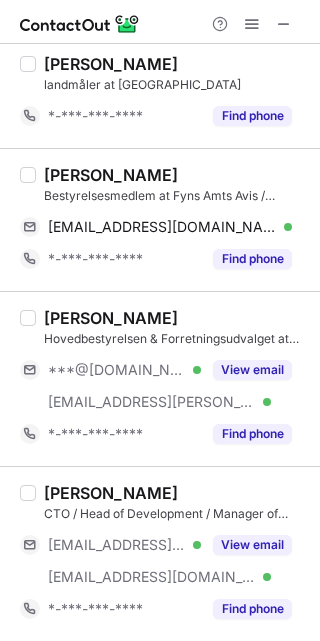 drag, startPoint x: 39, startPoint y: 169, endPoint x: 209, endPoint y: 174, distance: 170.07352 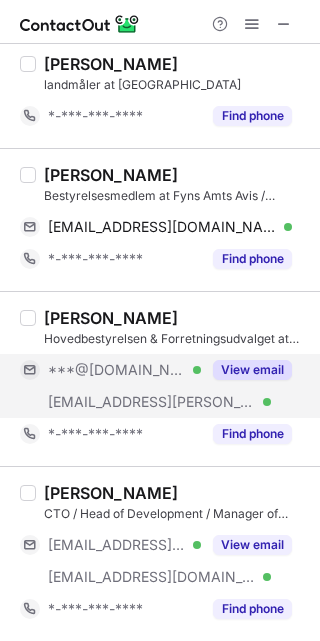 click on "View email" at bounding box center (252, 370) 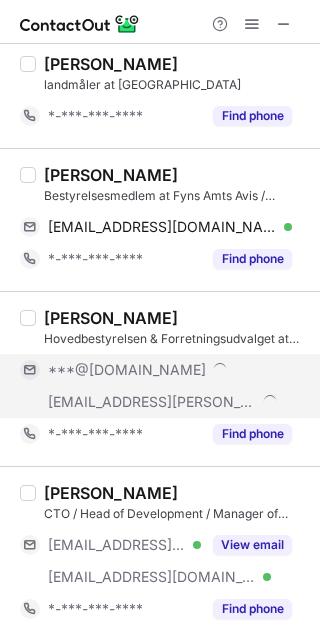 scroll, scrollTop: 2473, scrollLeft: 0, axis: vertical 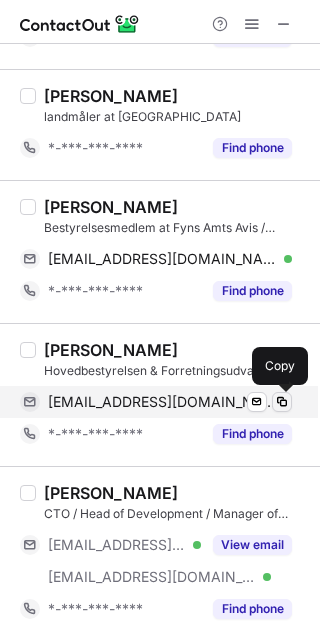 click at bounding box center [282, 402] 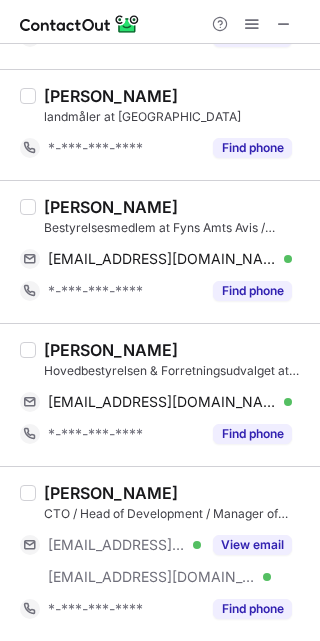 drag, startPoint x: 46, startPoint y: 347, endPoint x: 219, endPoint y: 345, distance: 173.01157 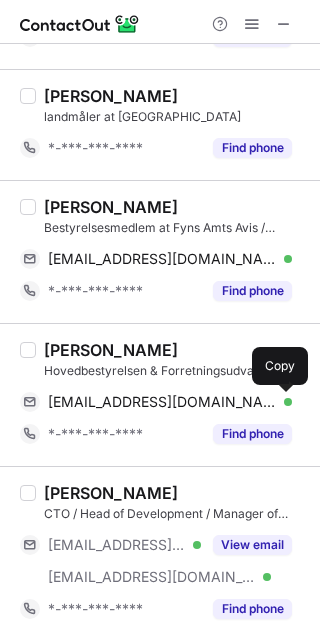 click on "David Nykjær CTO / Head of Development / Manager of Teams / Consulting at Next opportunities ***@2ndc.dk Verified ***@pointsharp.com Verified View email *-***-***-**** Find phone" at bounding box center (160, 553) 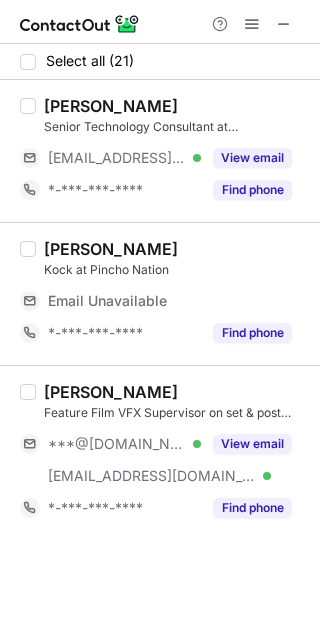 scroll, scrollTop: 0, scrollLeft: 0, axis: both 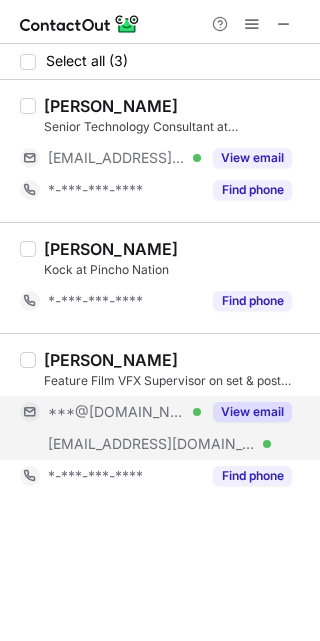 click on "View email" at bounding box center [252, 412] 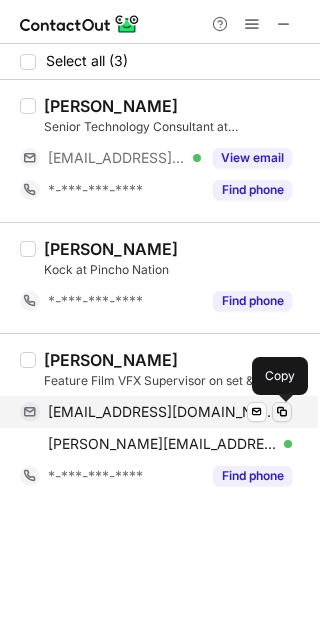 click at bounding box center [282, 412] 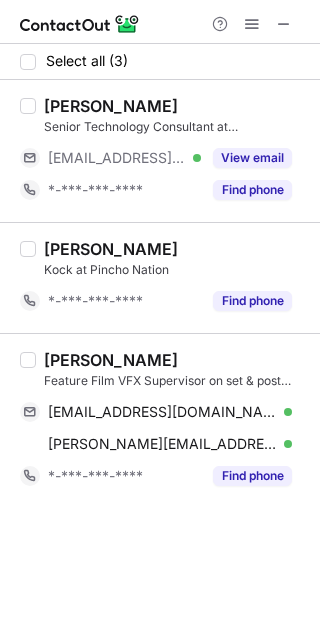 drag, startPoint x: 40, startPoint y: 352, endPoint x: 269, endPoint y: 350, distance: 229.00873 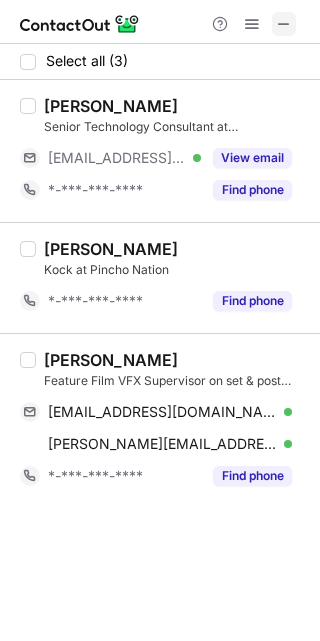 click at bounding box center (284, 24) 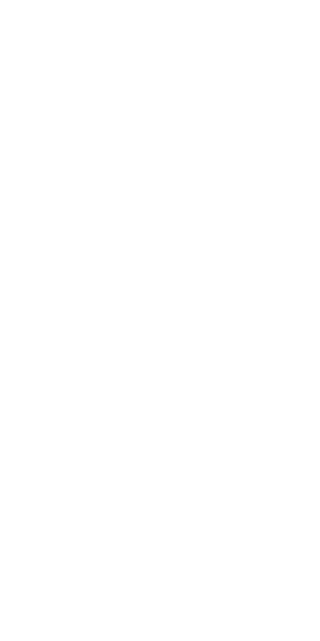 scroll, scrollTop: 0, scrollLeft: 0, axis: both 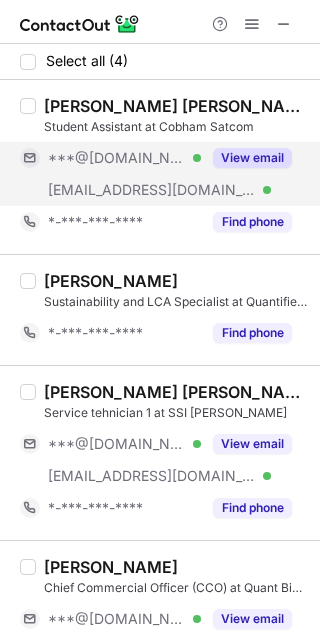 click on "View email" at bounding box center [252, 158] 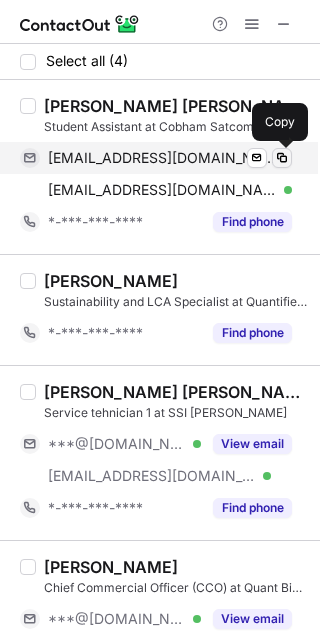 click at bounding box center (282, 158) 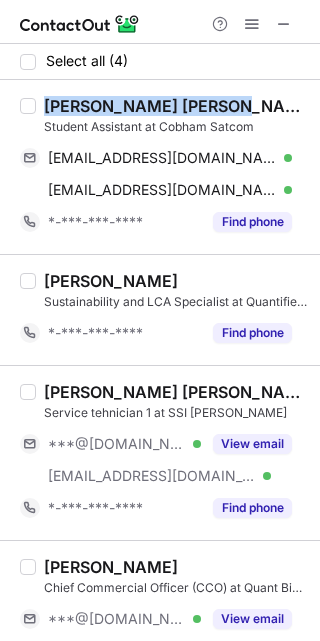 drag, startPoint x: 44, startPoint y: 100, endPoint x: 288, endPoint y: 103, distance: 244.01845 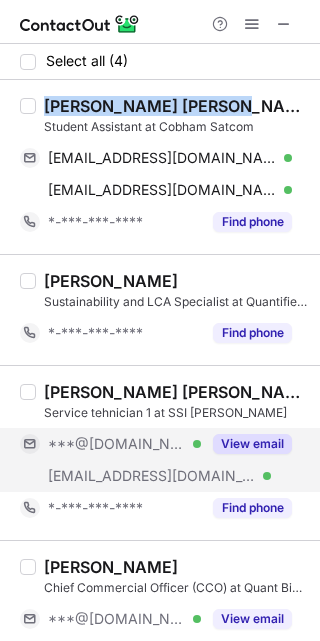 click on "View email" at bounding box center [252, 444] 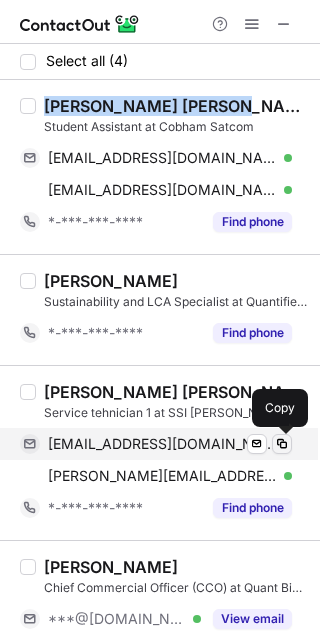 click at bounding box center (282, 444) 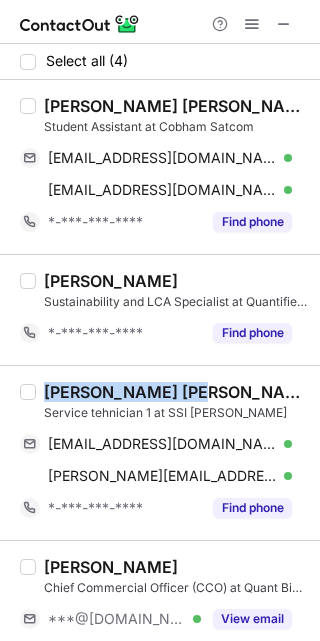 drag, startPoint x: 38, startPoint y: 381, endPoint x: 205, endPoint y: 378, distance: 167.02695 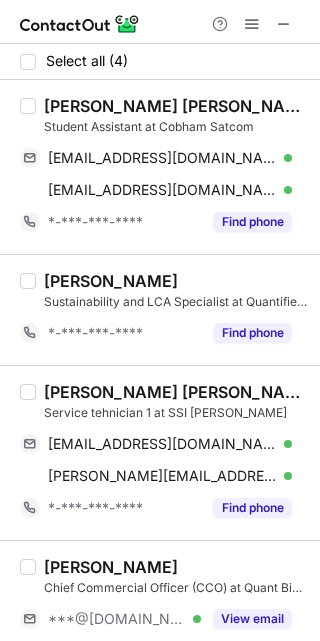 scroll, scrollTop: 42, scrollLeft: 0, axis: vertical 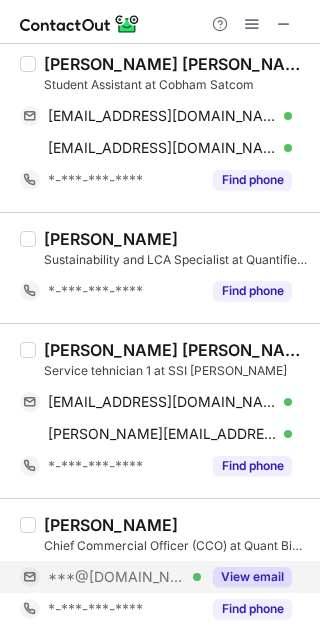 click on "View email" at bounding box center (252, 577) 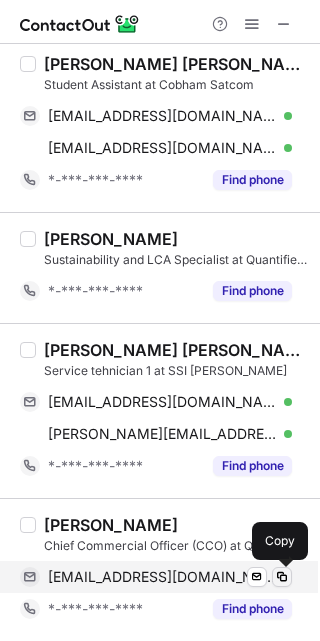 click at bounding box center (282, 577) 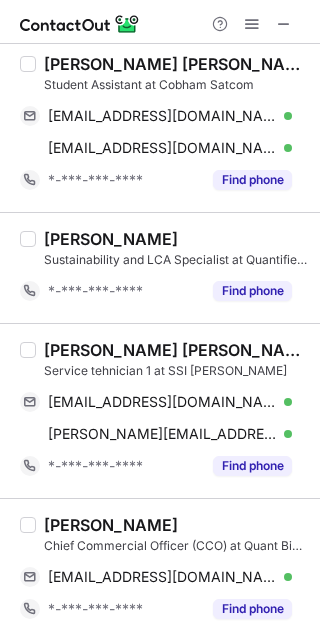 drag, startPoint x: 44, startPoint y: 519, endPoint x: 215, endPoint y: 517, distance: 171.01169 